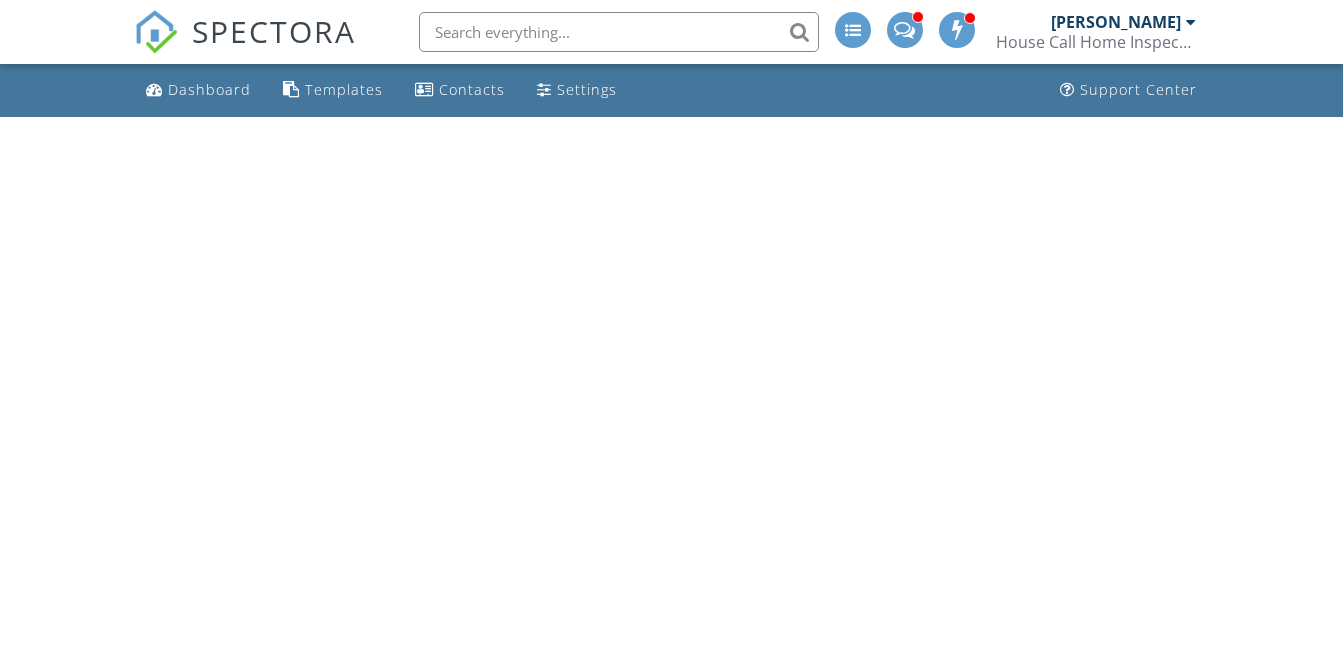 scroll, scrollTop: 0, scrollLeft: 0, axis: both 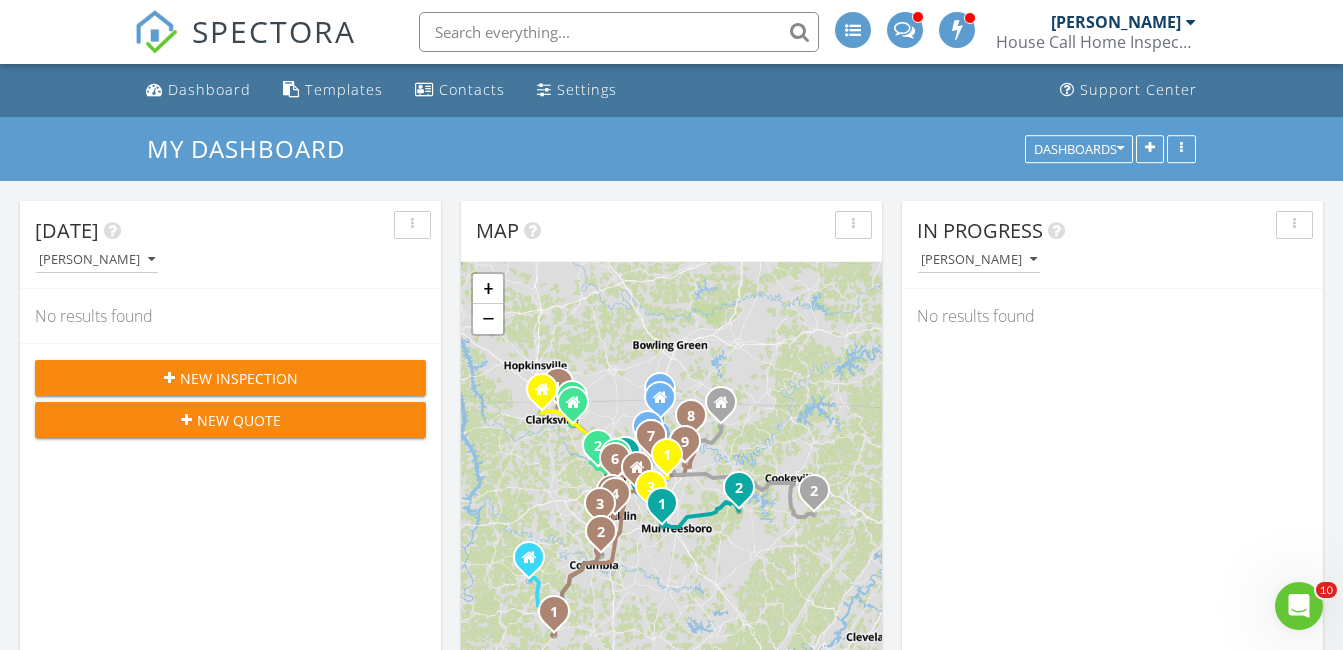 click on "[PERSON_NAME]" at bounding box center (1116, 22) 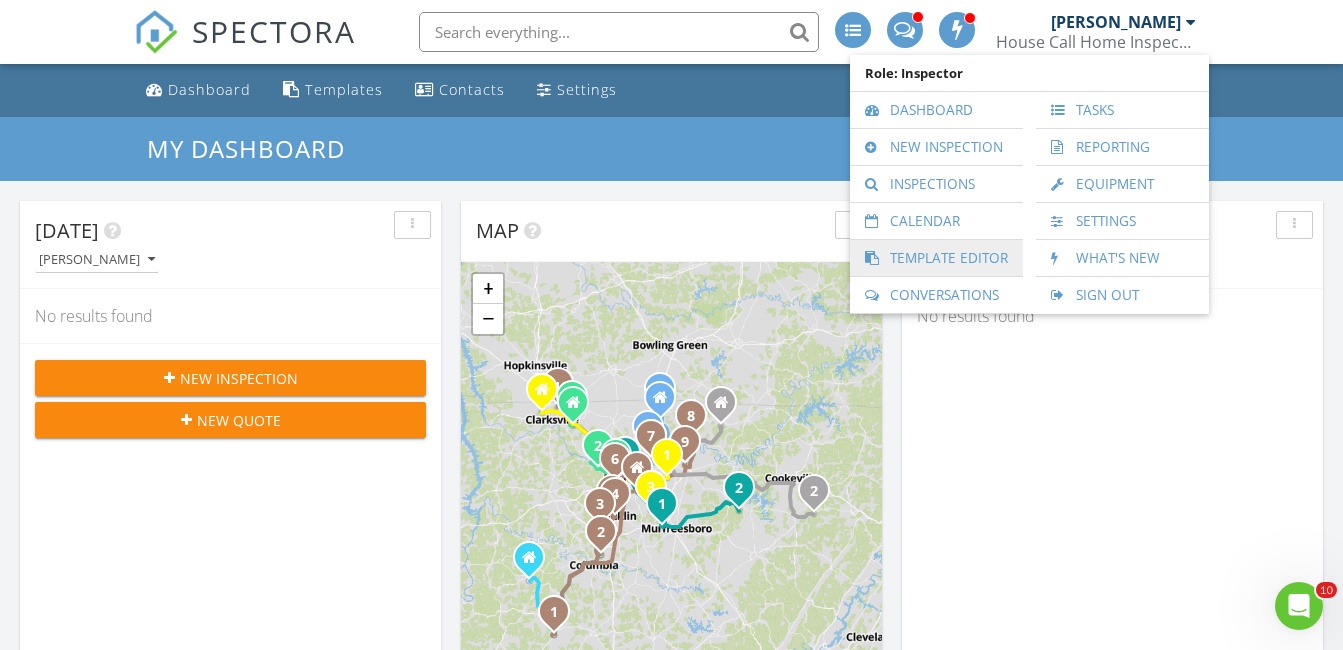 click on "Template Editor" at bounding box center (936, 258) 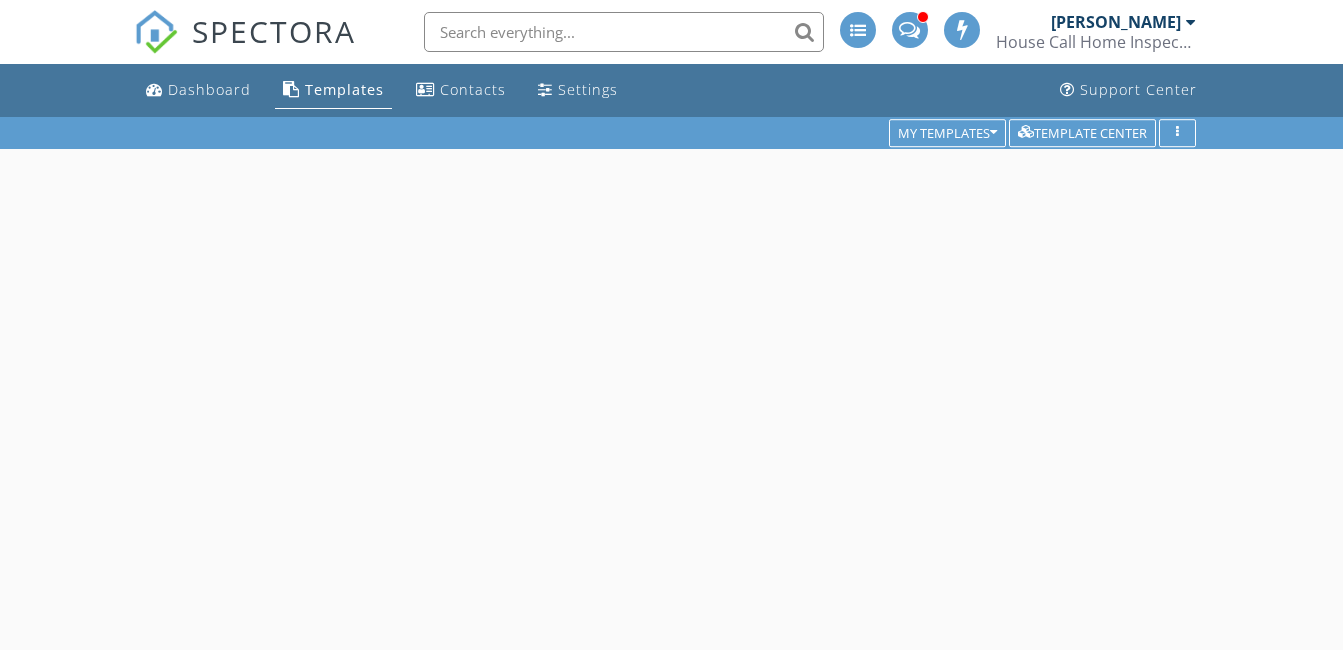 scroll, scrollTop: 0, scrollLeft: 0, axis: both 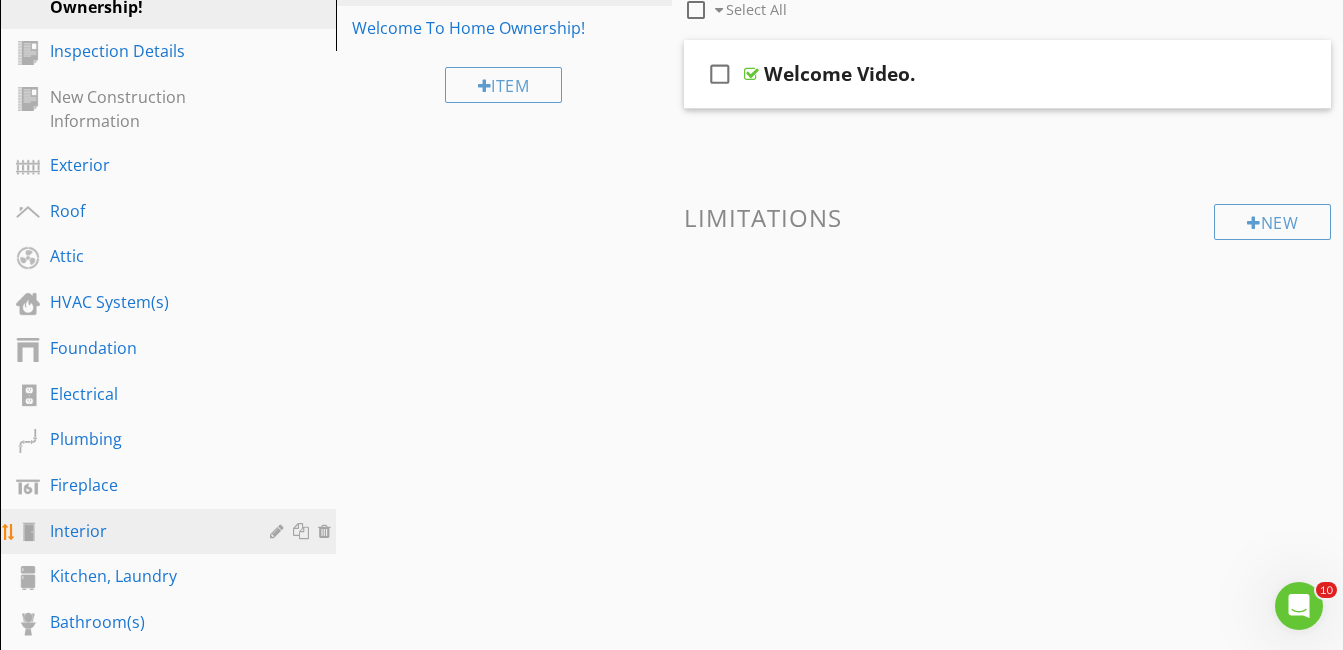 click on "Interior" at bounding box center [145, 531] 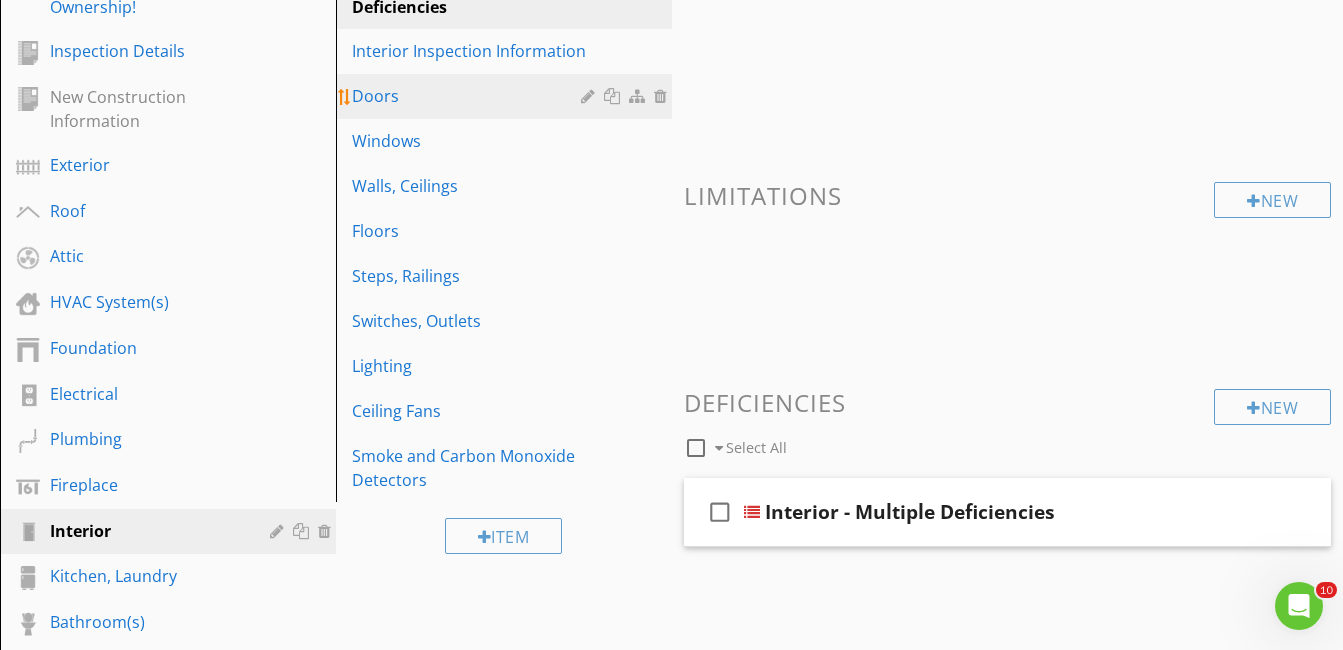 click on "Doors" at bounding box center (507, 96) 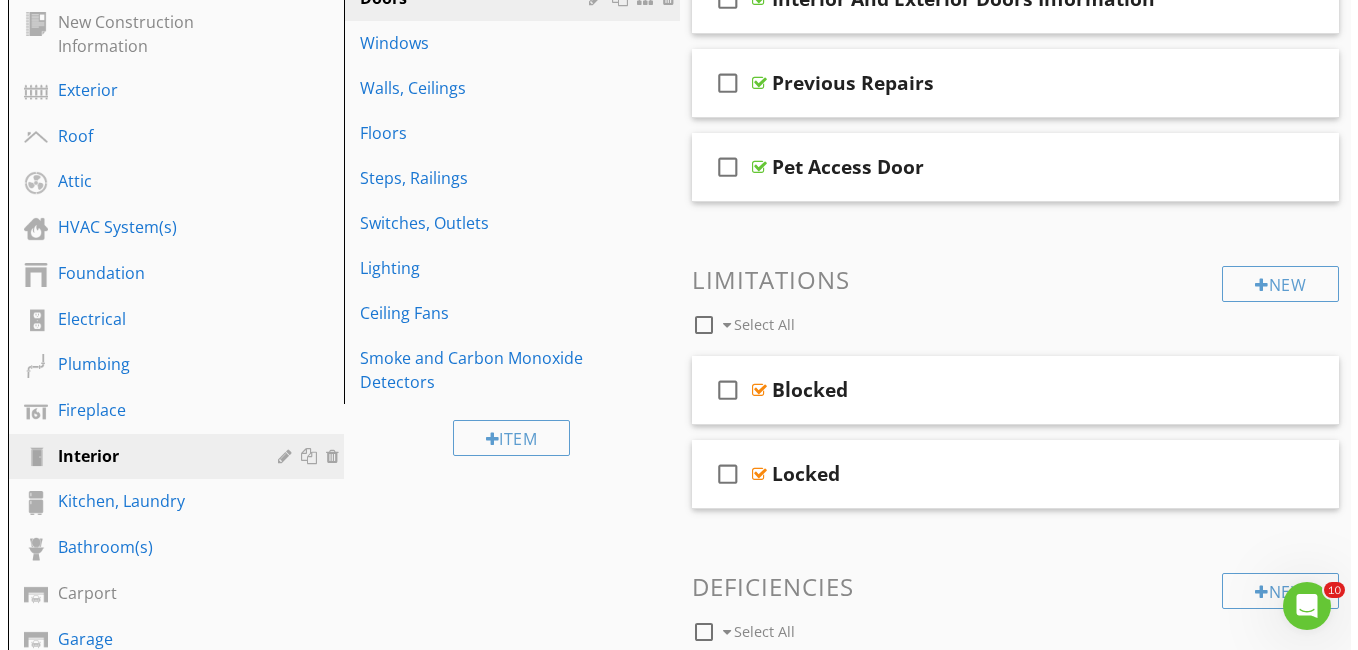 scroll, scrollTop: 700, scrollLeft: 0, axis: vertical 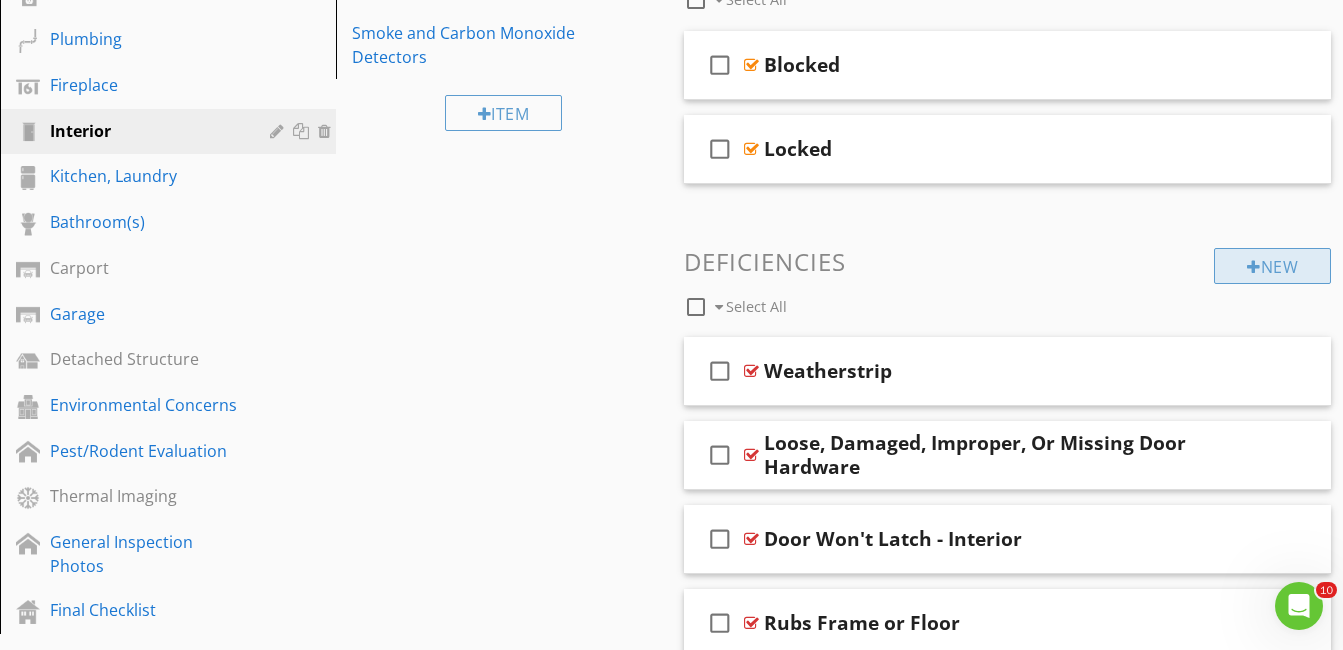 click on "New" at bounding box center (1272, 266) 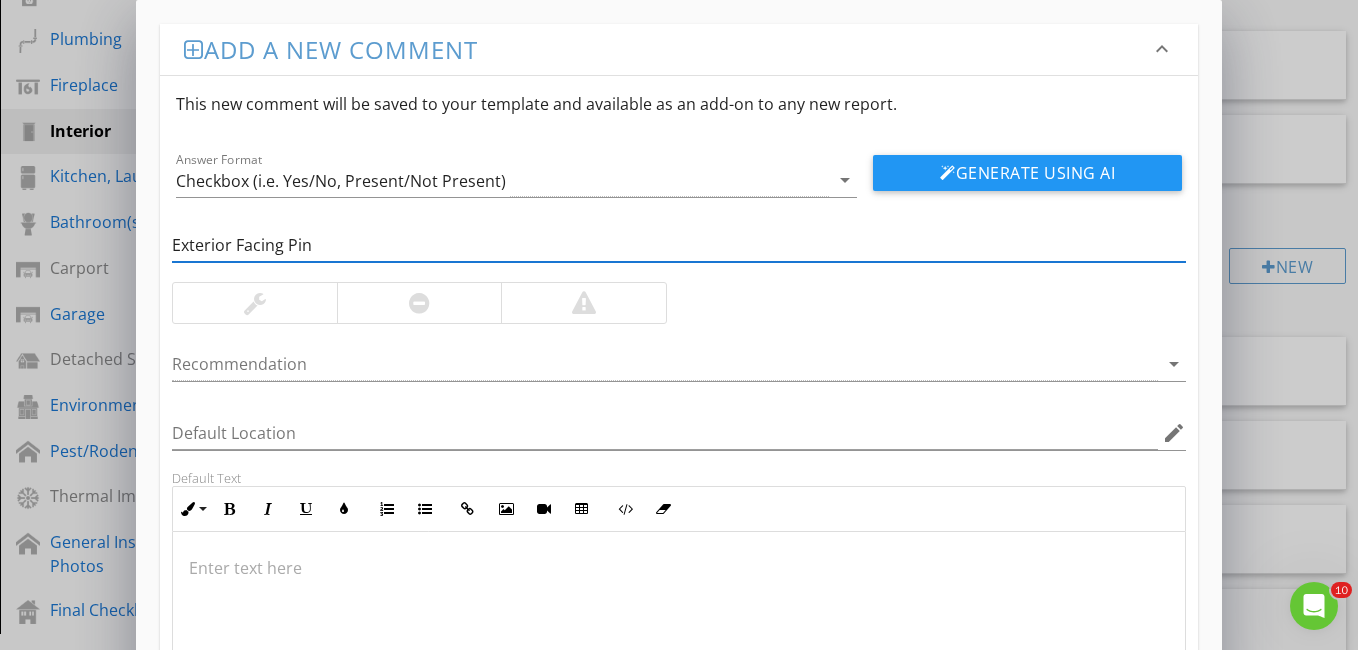 type on "Exterior Facing Pins" 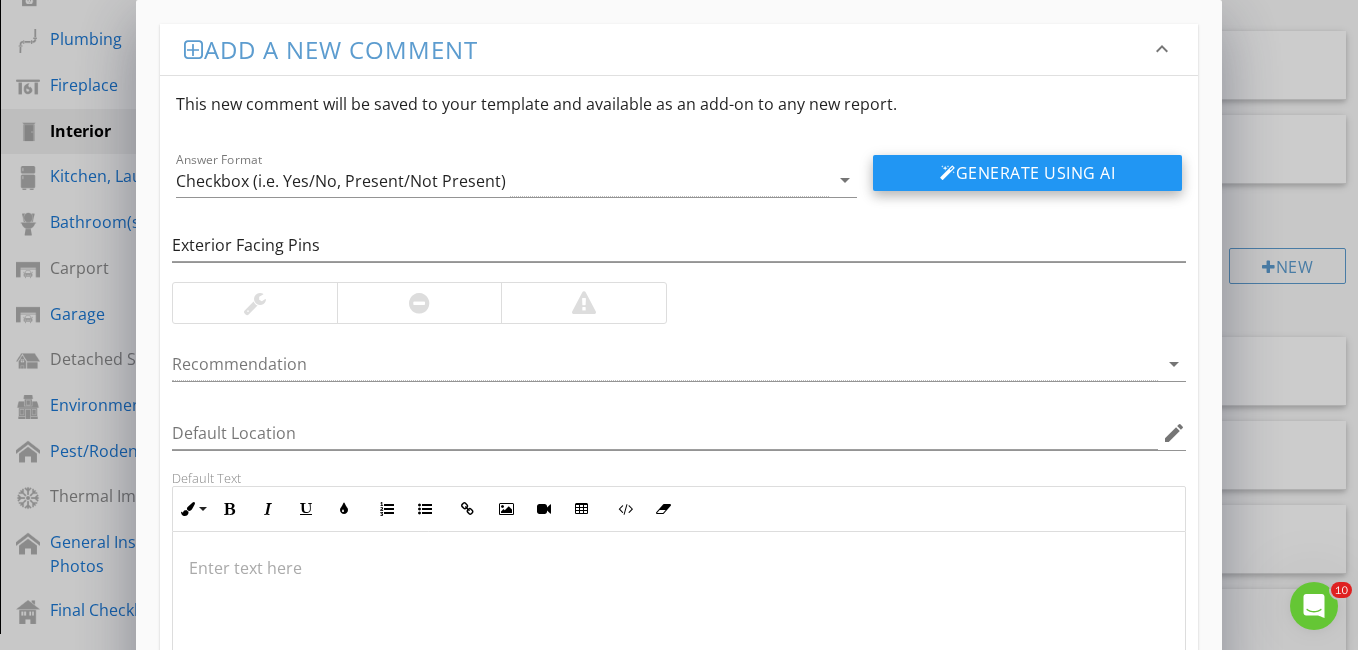 click on "Generate Using AI" at bounding box center [1027, 173] 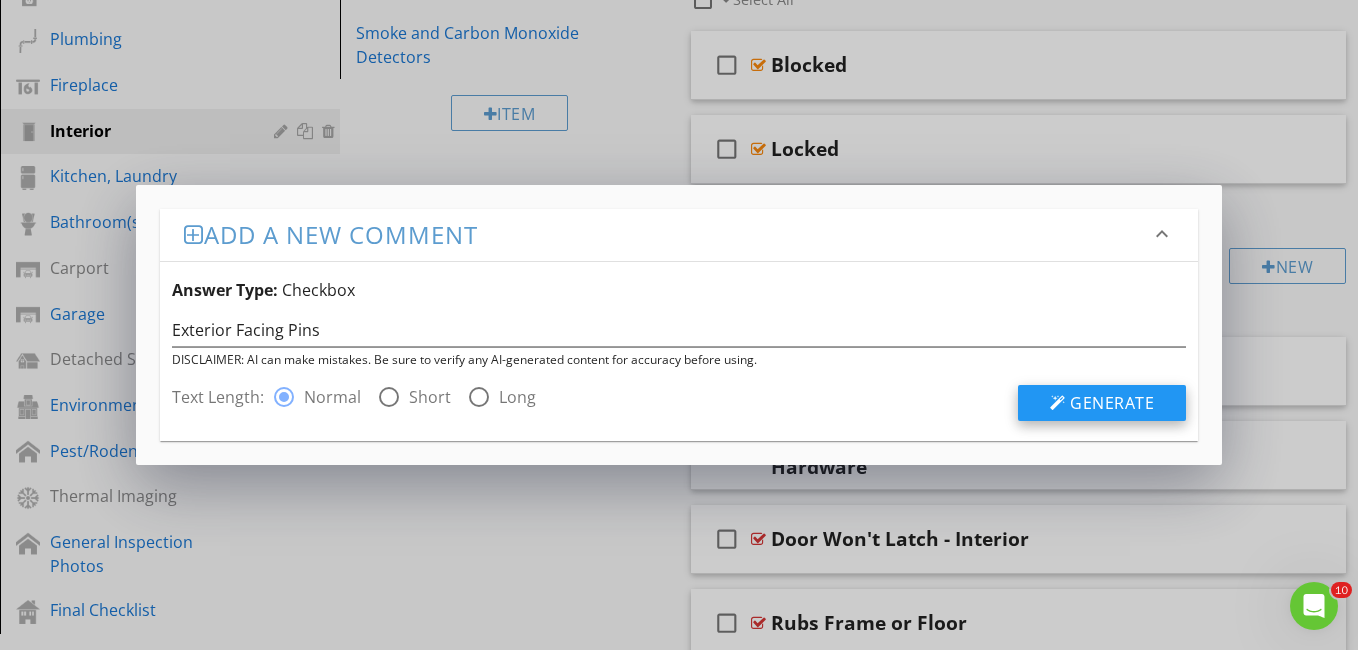 click on "Generate" at bounding box center [1112, 403] 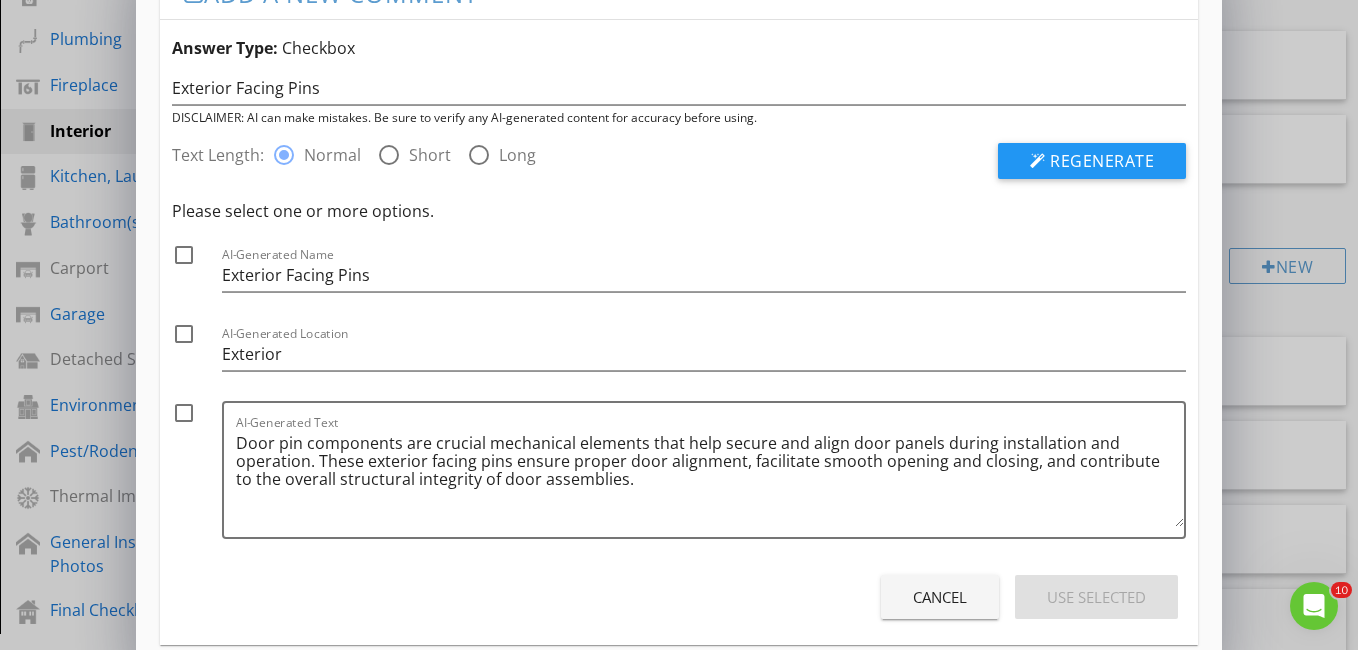 scroll, scrollTop: 87, scrollLeft: 0, axis: vertical 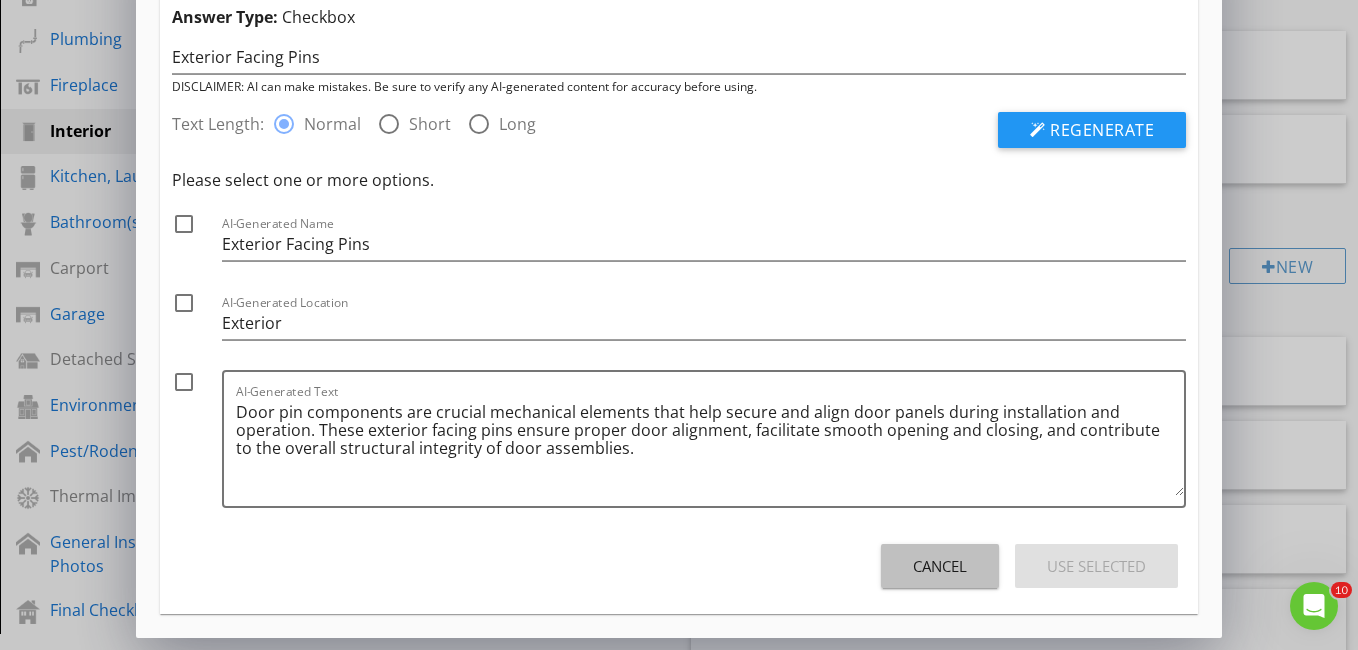 click on "Cancel" at bounding box center [940, 566] 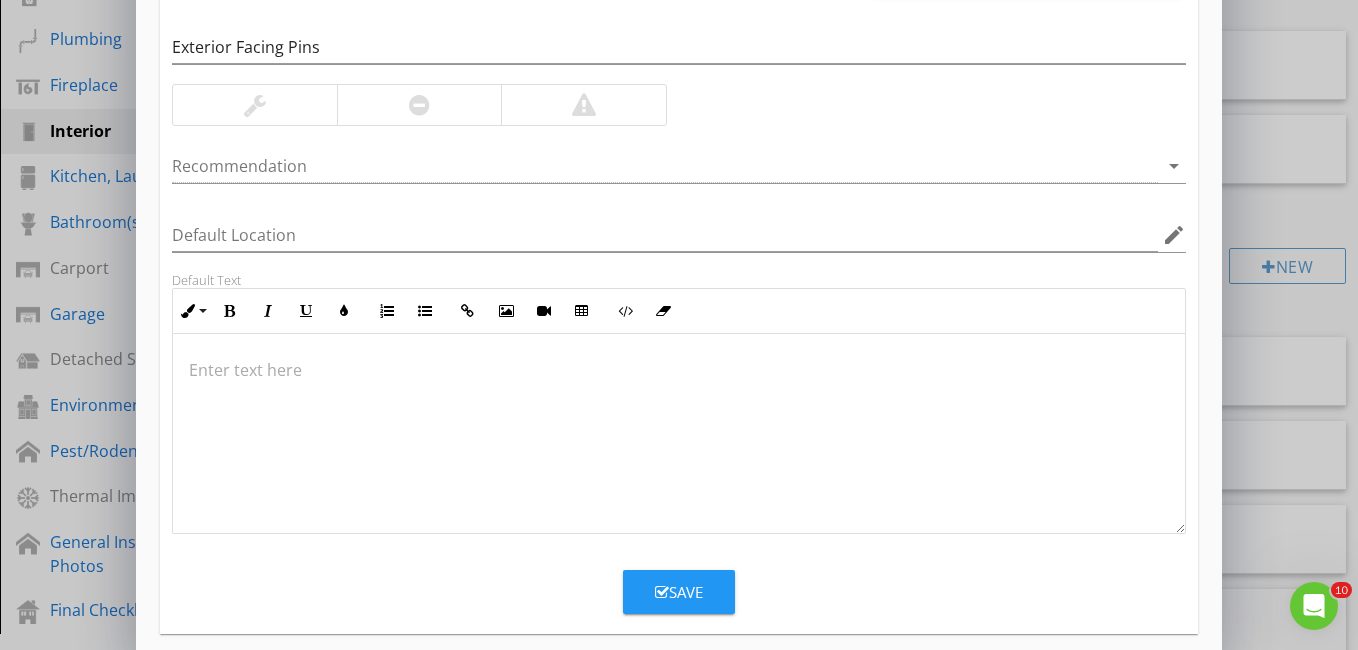 scroll, scrollTop: 200, scrollLeft: 0, axis: vertical 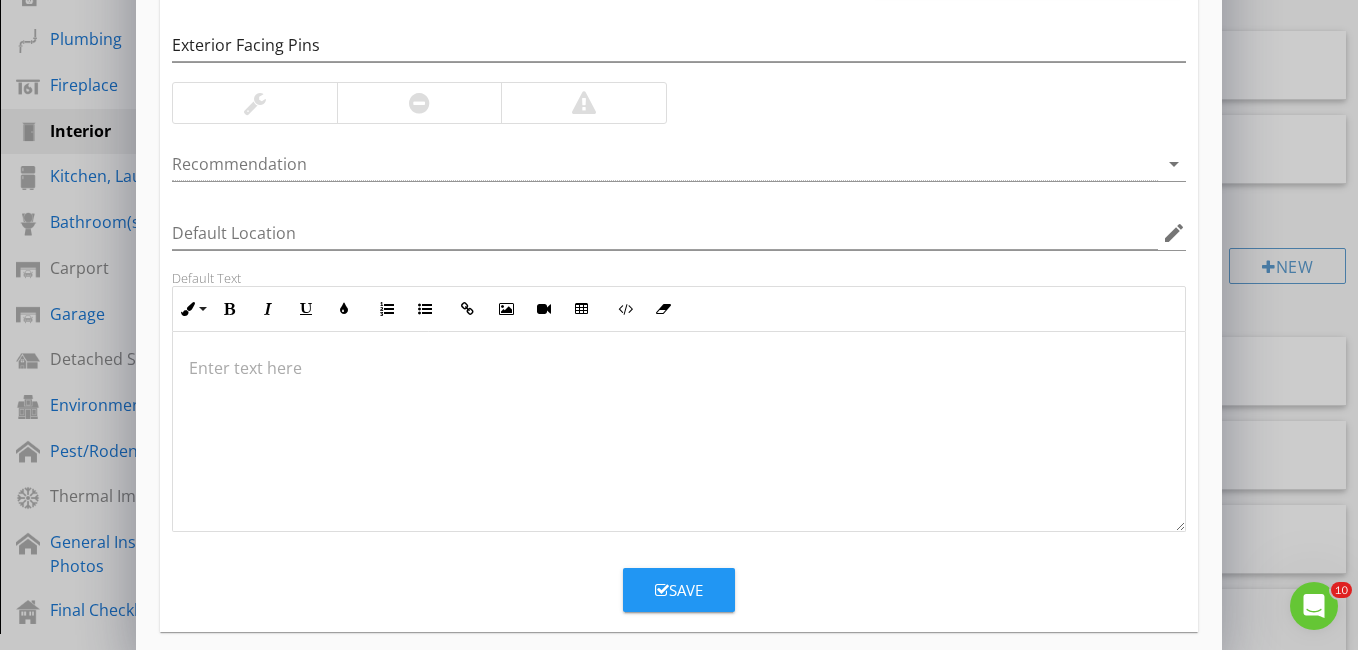 click at bounding box center [679, 368] 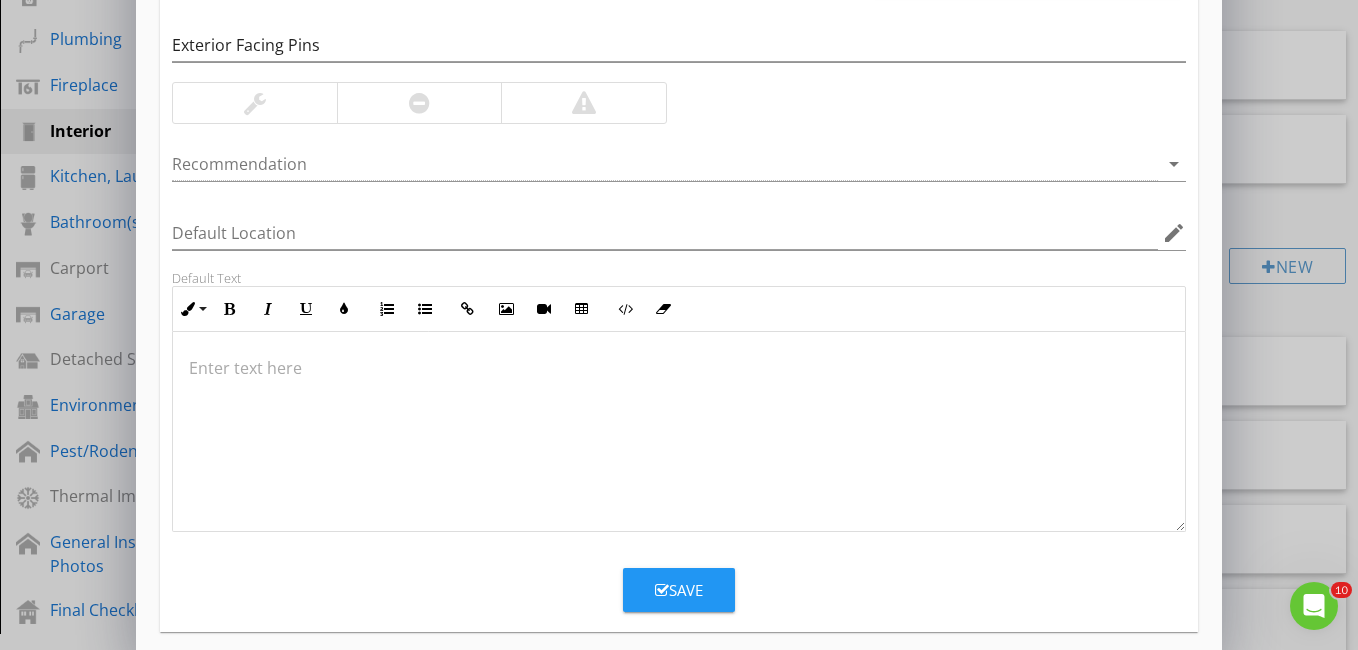 type 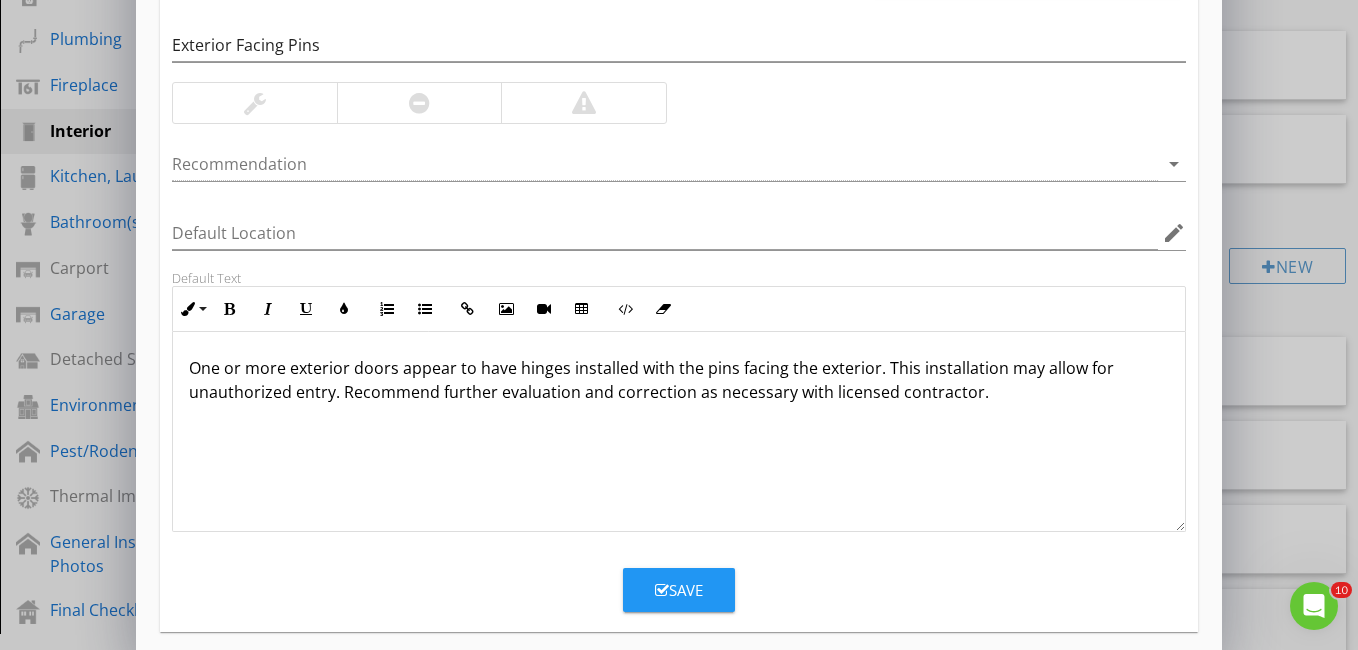 click at bounding box center [255, 103] 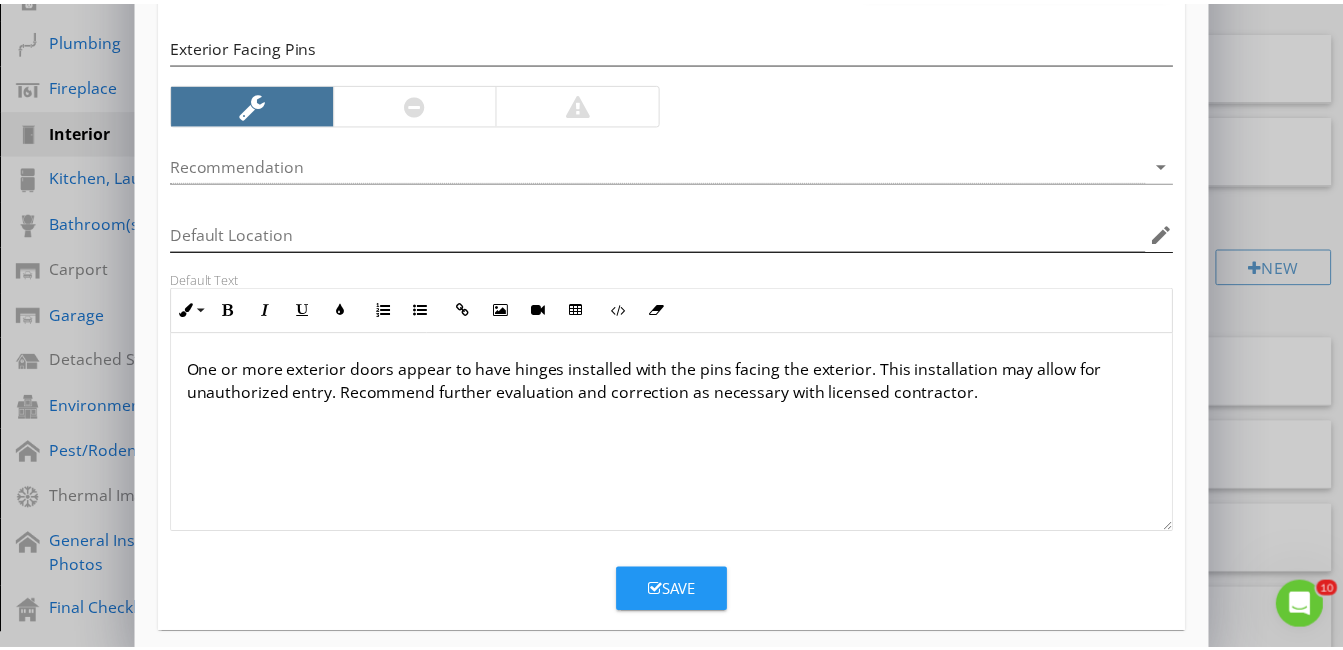 scroll, scrollTop: 218, scrollLeft: 0, axis: vertical 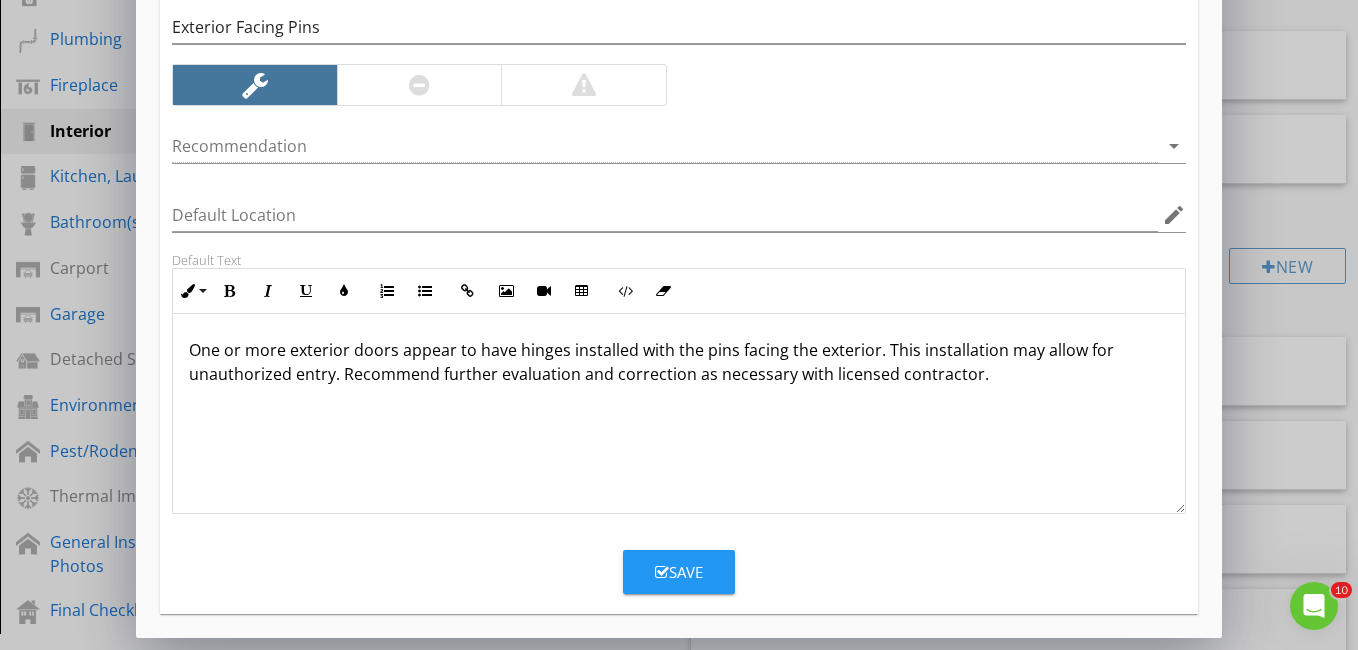 click on "Save" at bounding box center [679, 572] 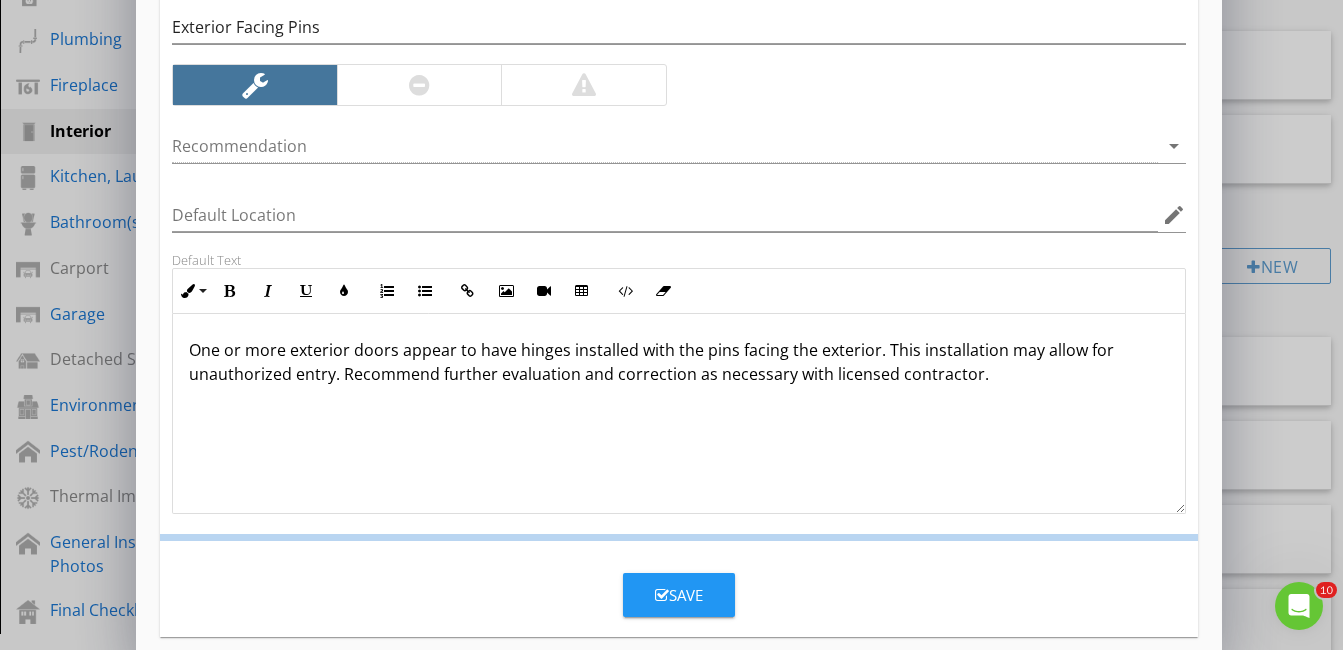scroll, scrollTop: 121, scrollLeft: 0, axis: vertical 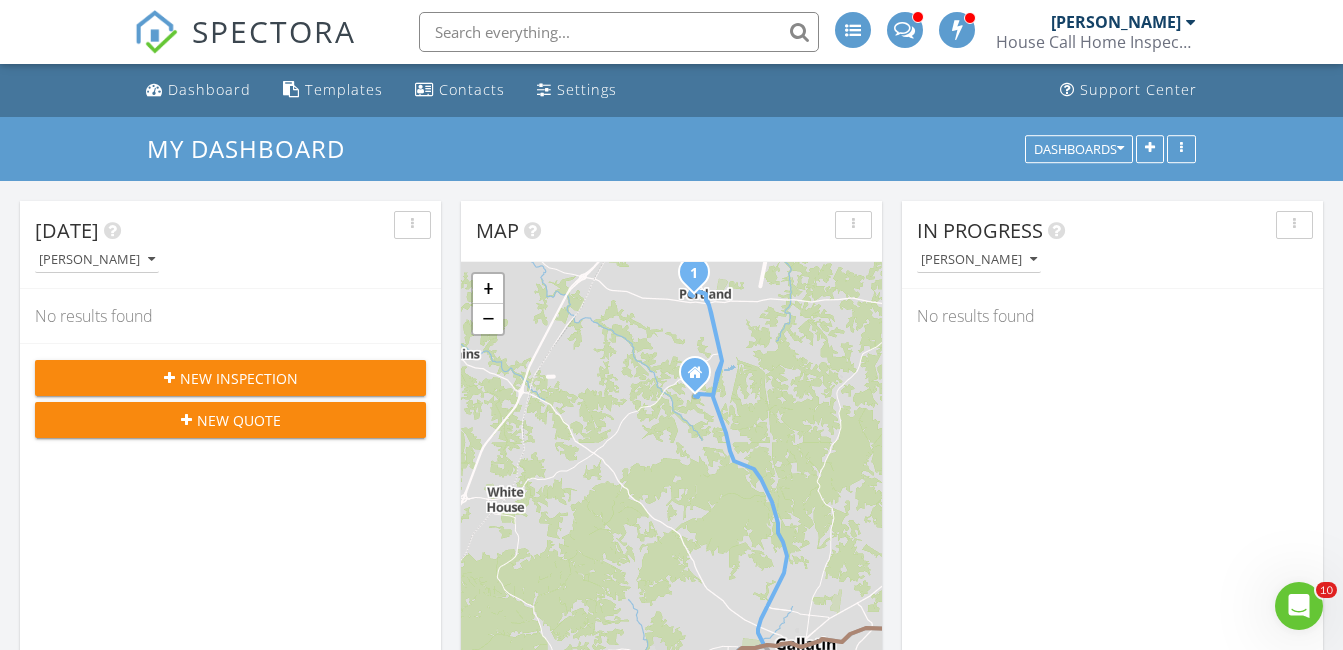 click on "House Call Home Inspection & Pest Control" at bounding box center (1096, 42) 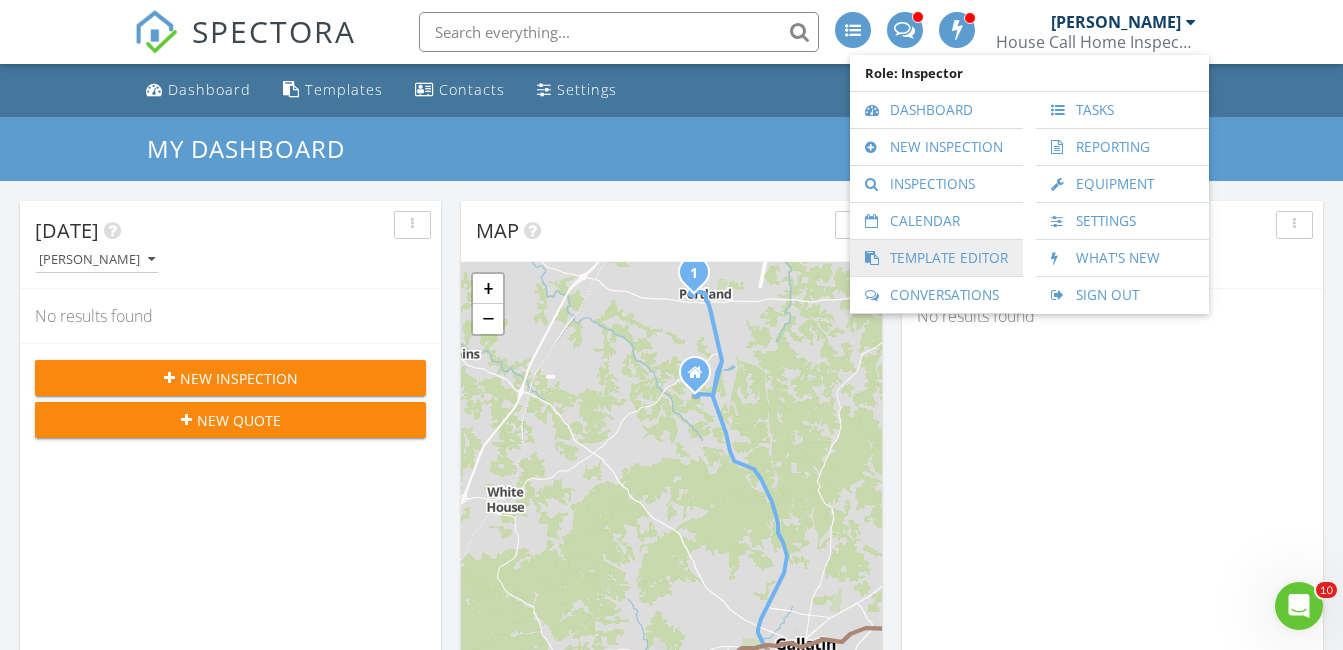 click on "Template Editor" at bounding box center (936, 258) 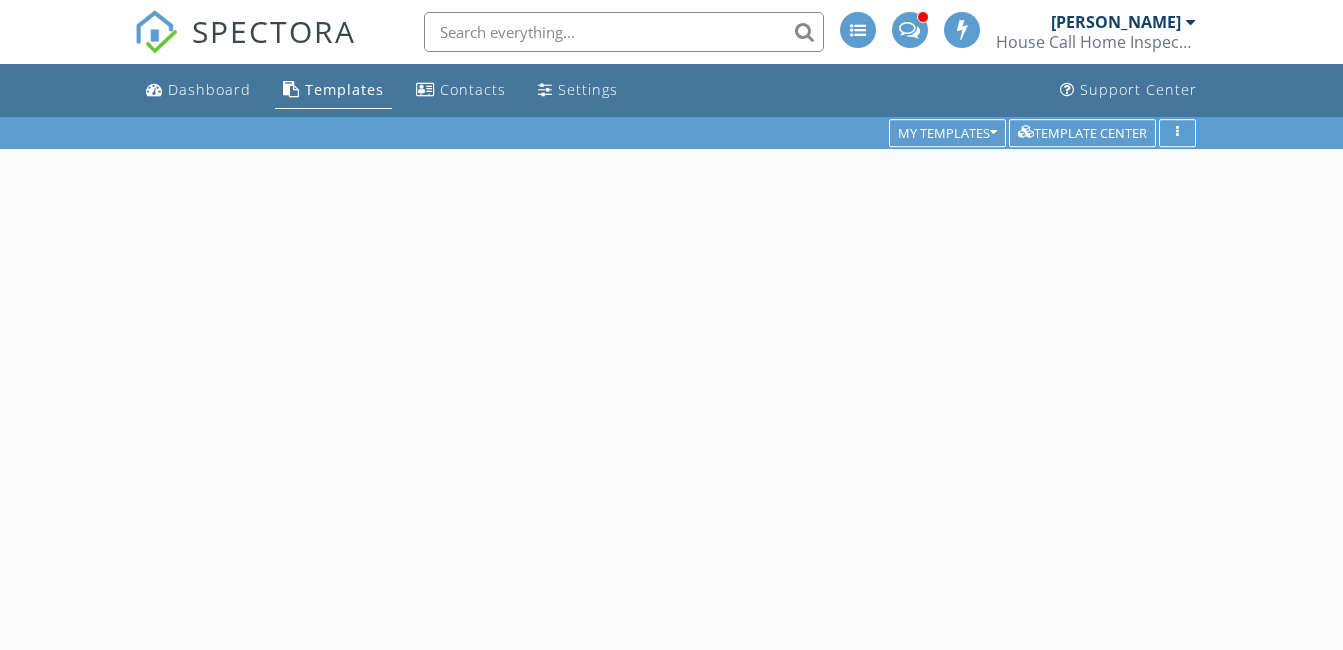 scroll, scrollTop: 0, scrollLeft: 0, axis: both 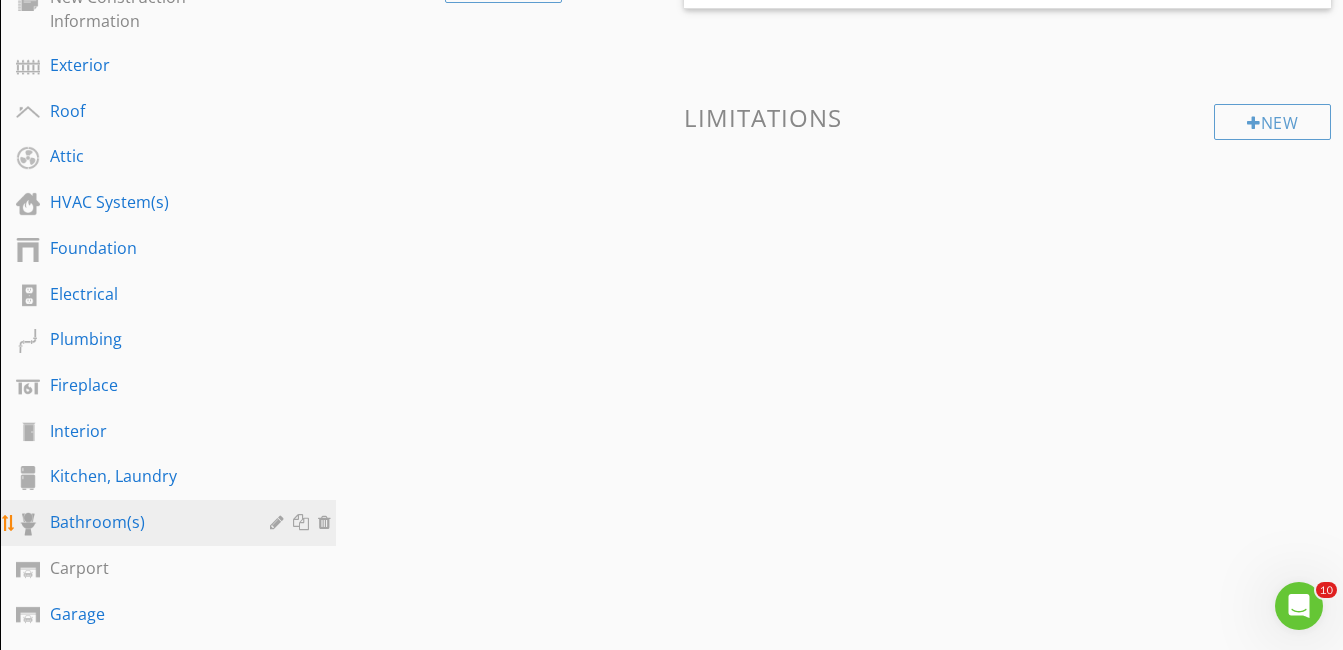 click on "Bathroom(s)" at bounding box center (145, 522) 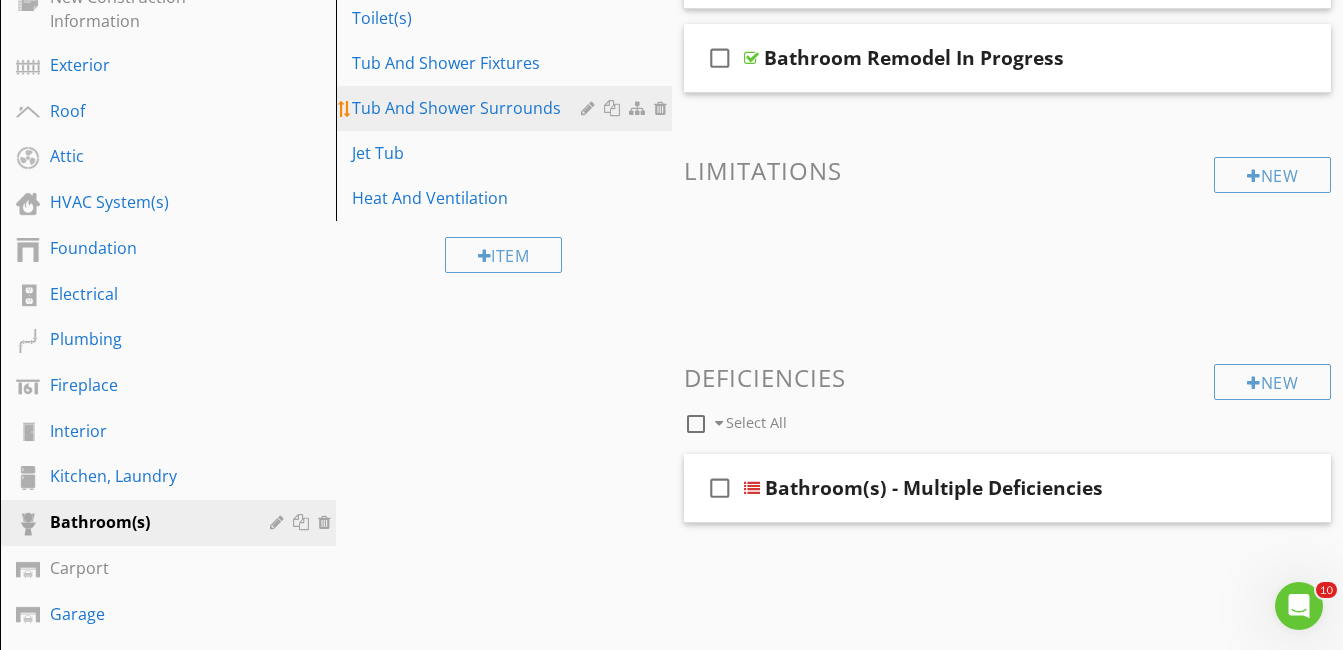 click on "Tub And Shower Surrounds" at bounding box center [469, 108] 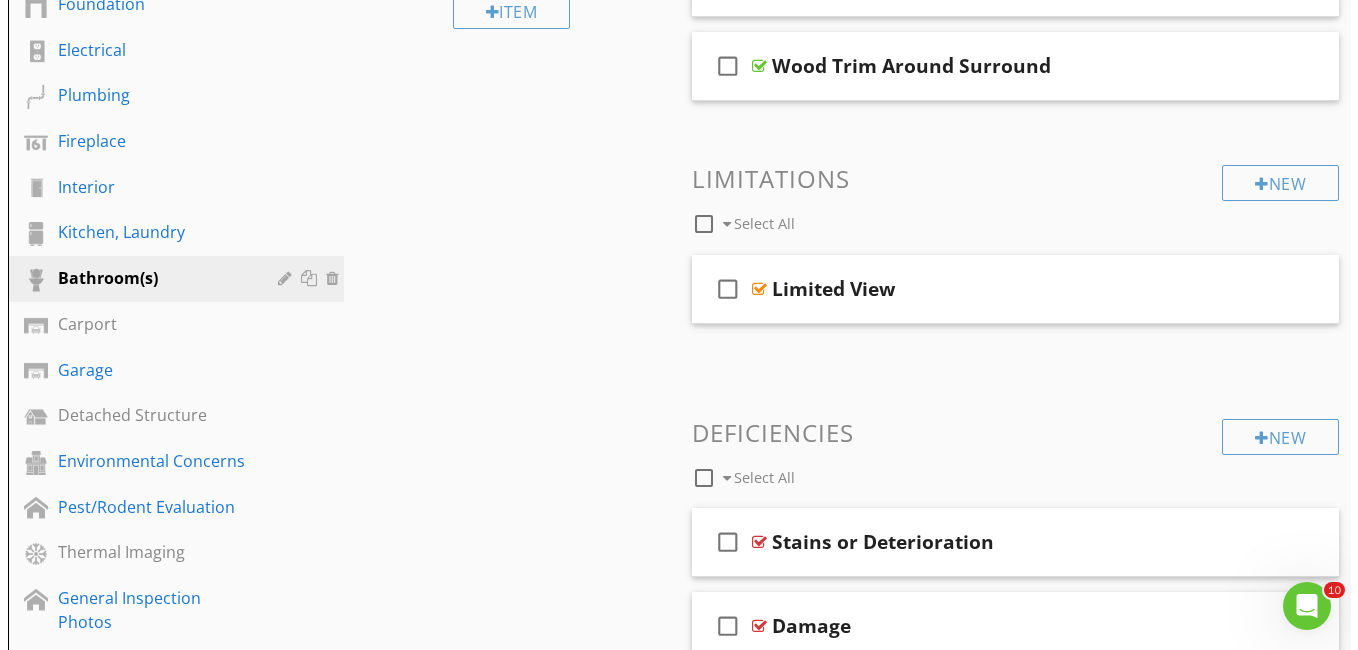 scroll, scrollTop: 900, scrollLeft: 0, axis: vertical 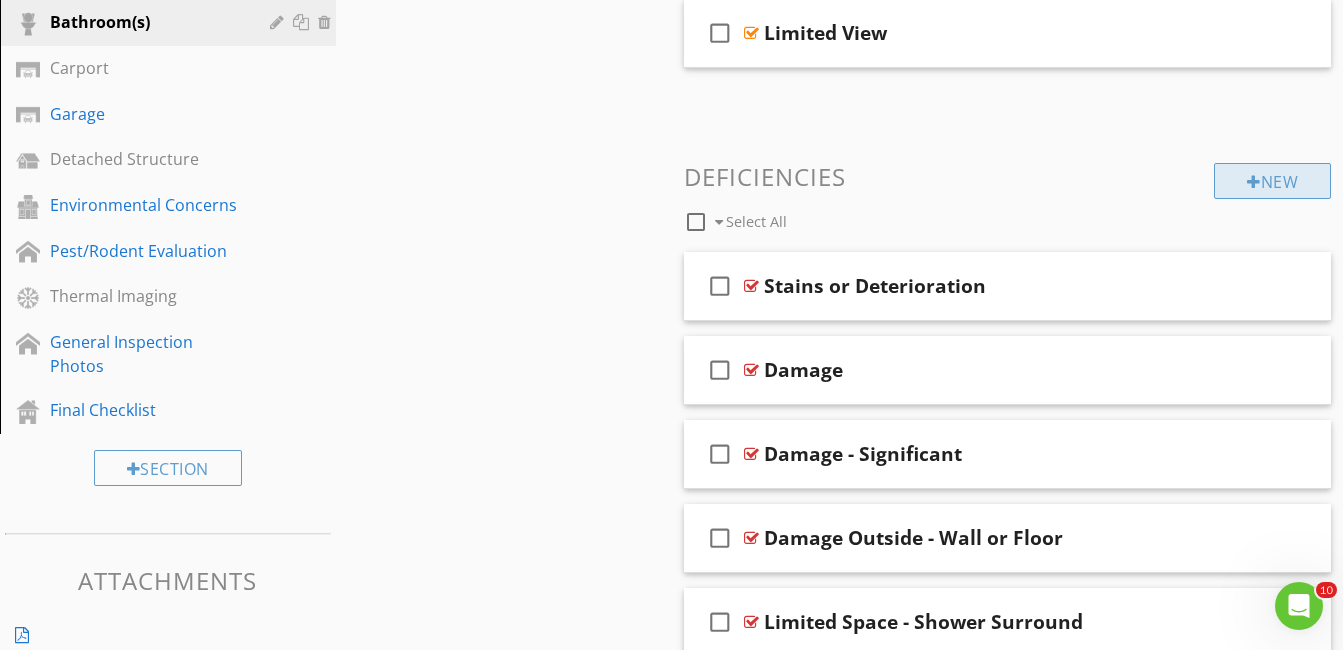 click on "New" at bounding box center [1272, 181] 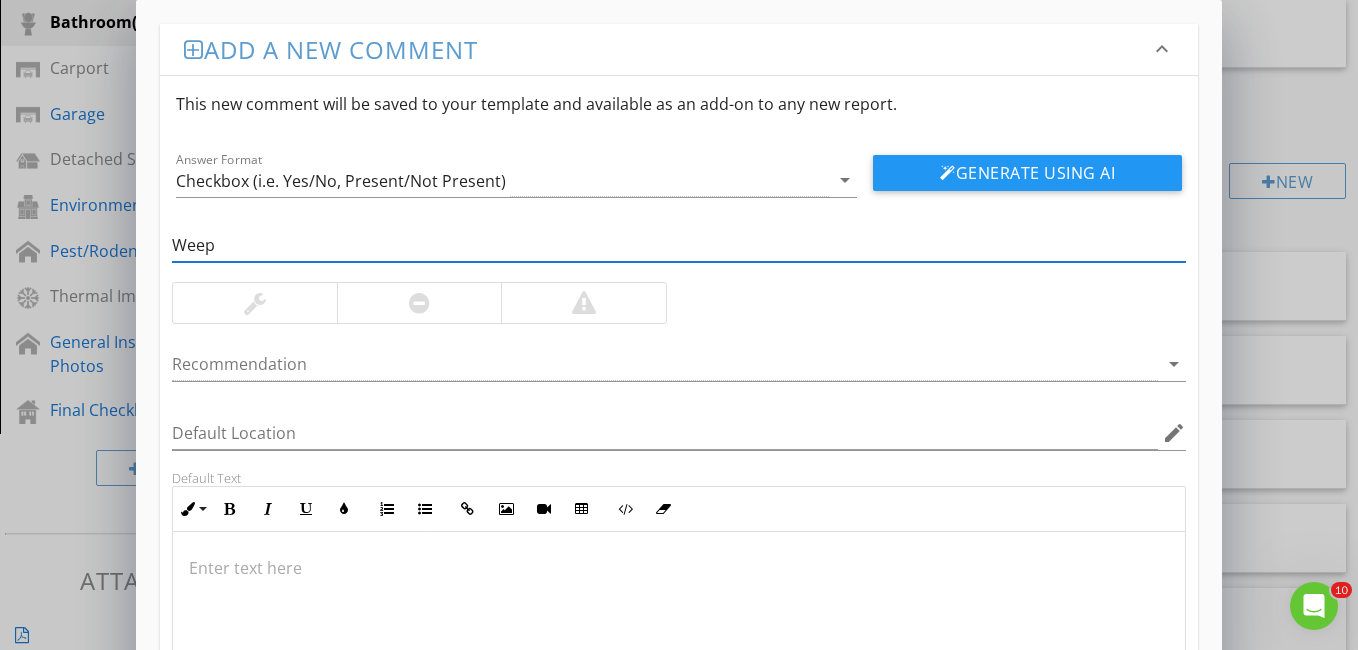 type on "Weep" 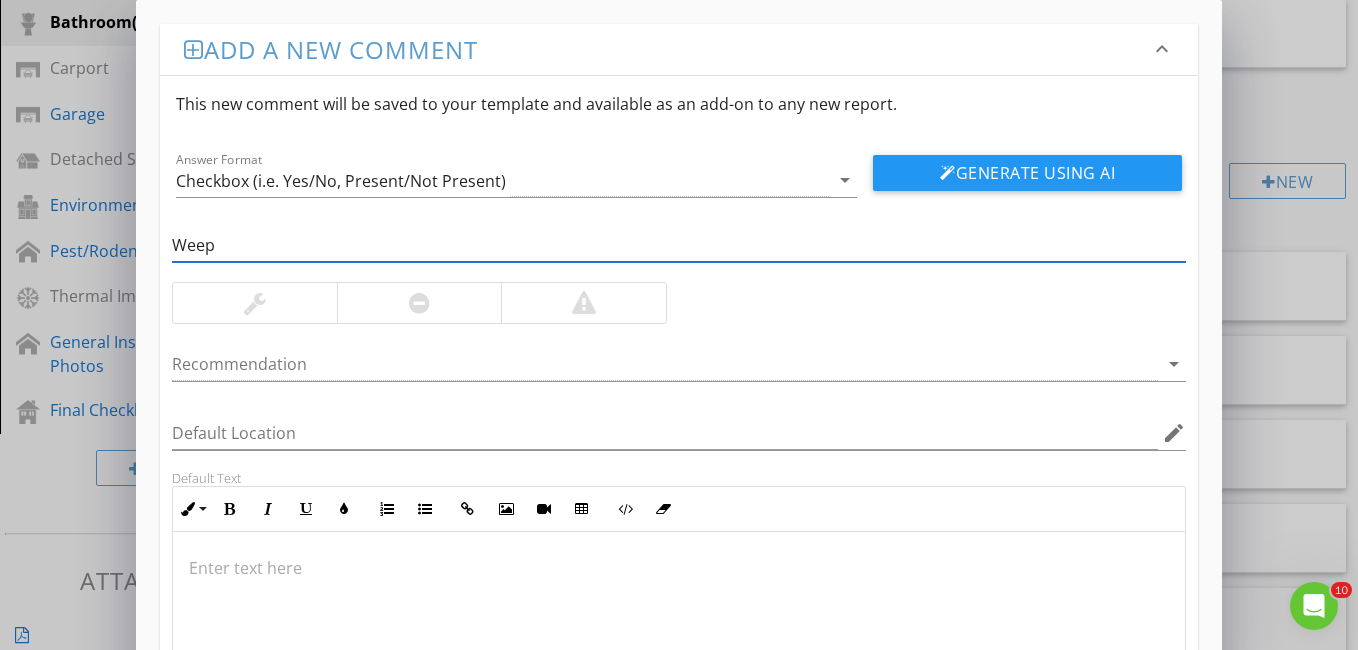 click on "Generate Using AI" at bounding box center (1027, 173) 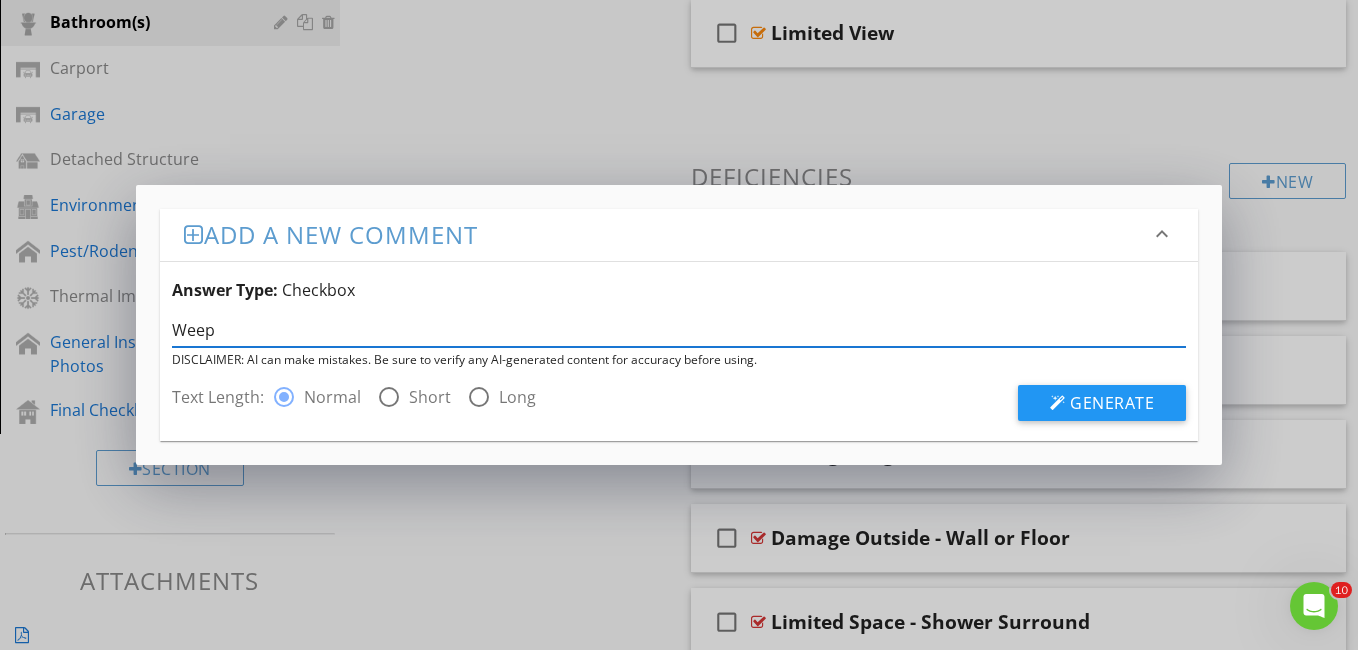 click on "Weep" at bounding box center (679, 330) 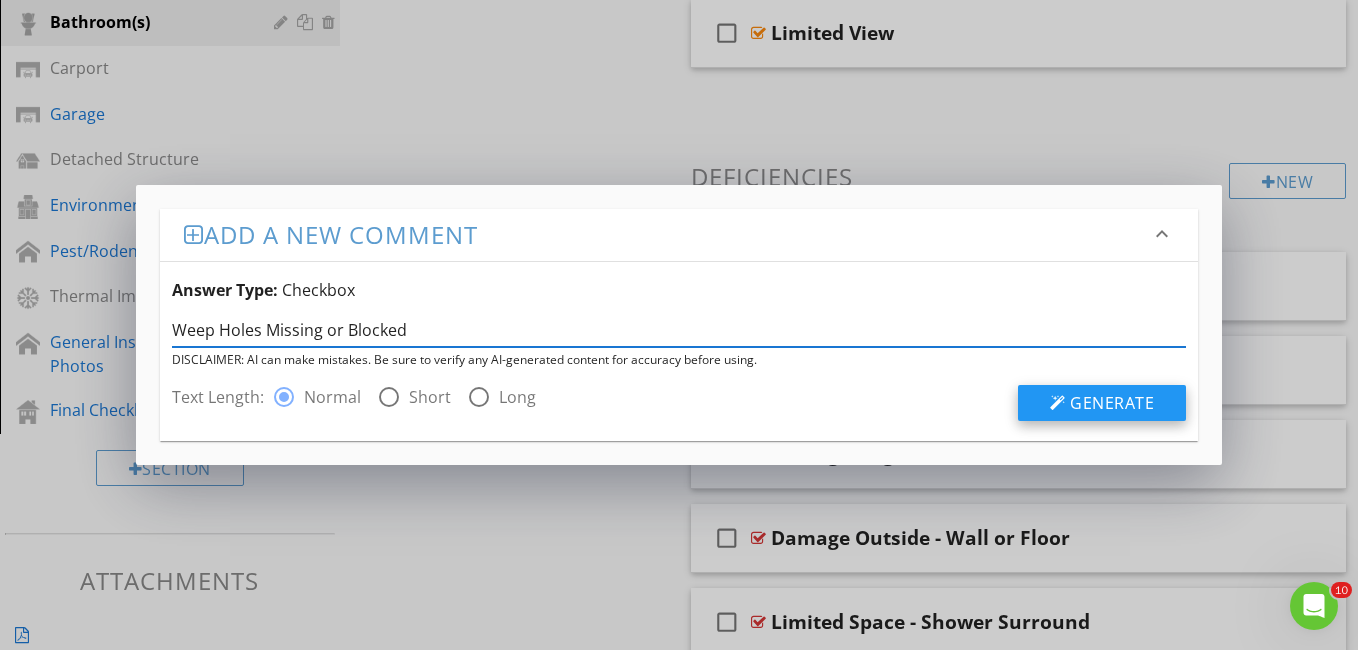 type on "Weep Holes Missing or Blocked" 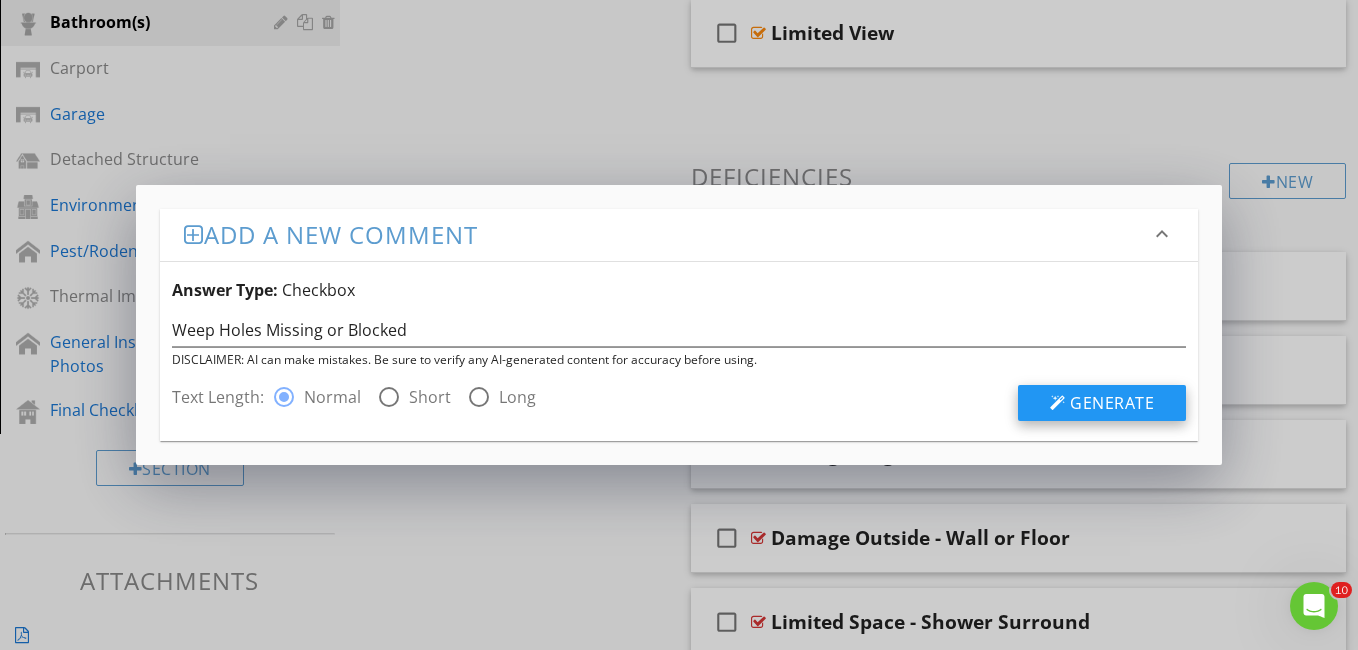 click on "Generate" at bounding box center [1112, 403] 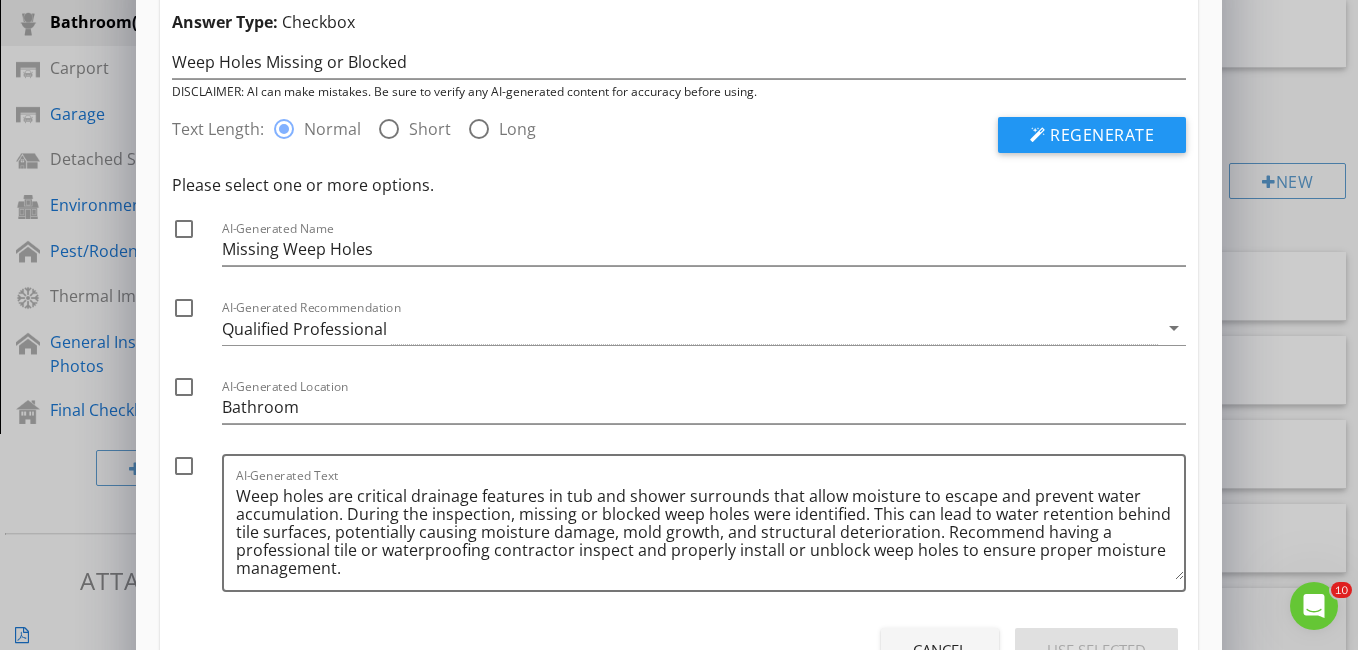 scroll, scrollTop: 166, scrollLeft: 0, axis: vertical 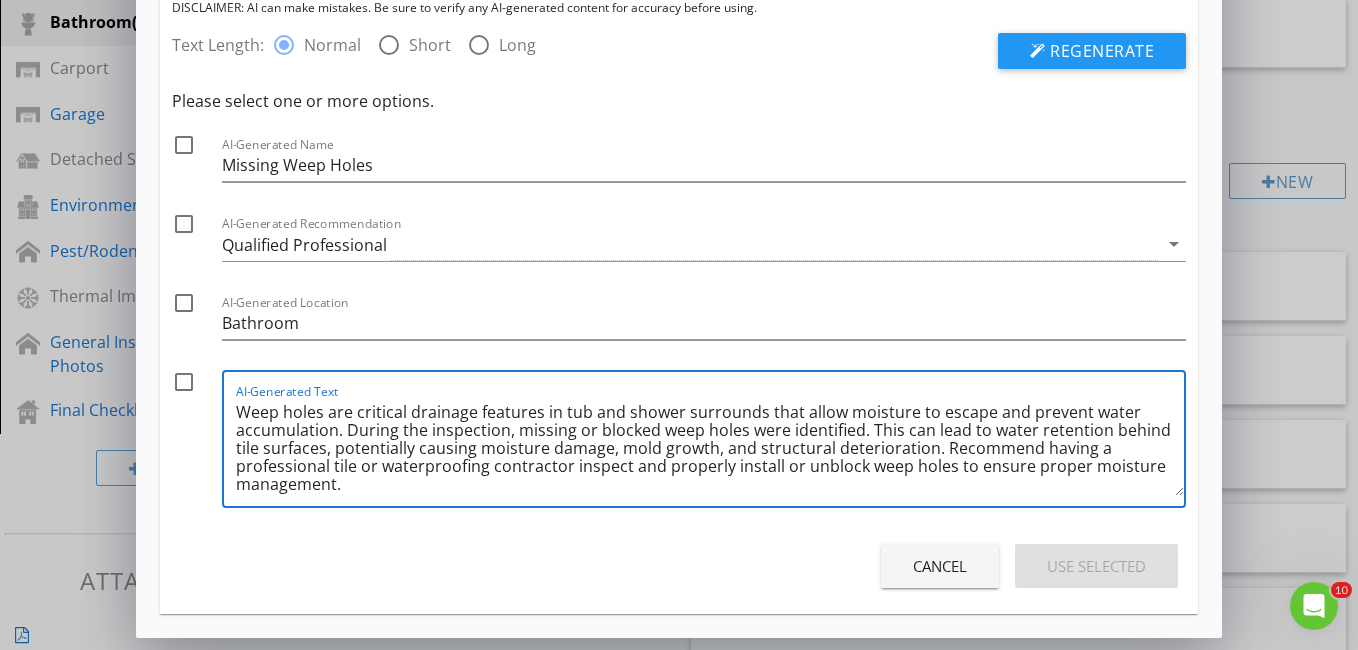 drag, startPoint x: 290, startPoint y: 447, endPoint x: 311, endPoint y: 447, distance: 21 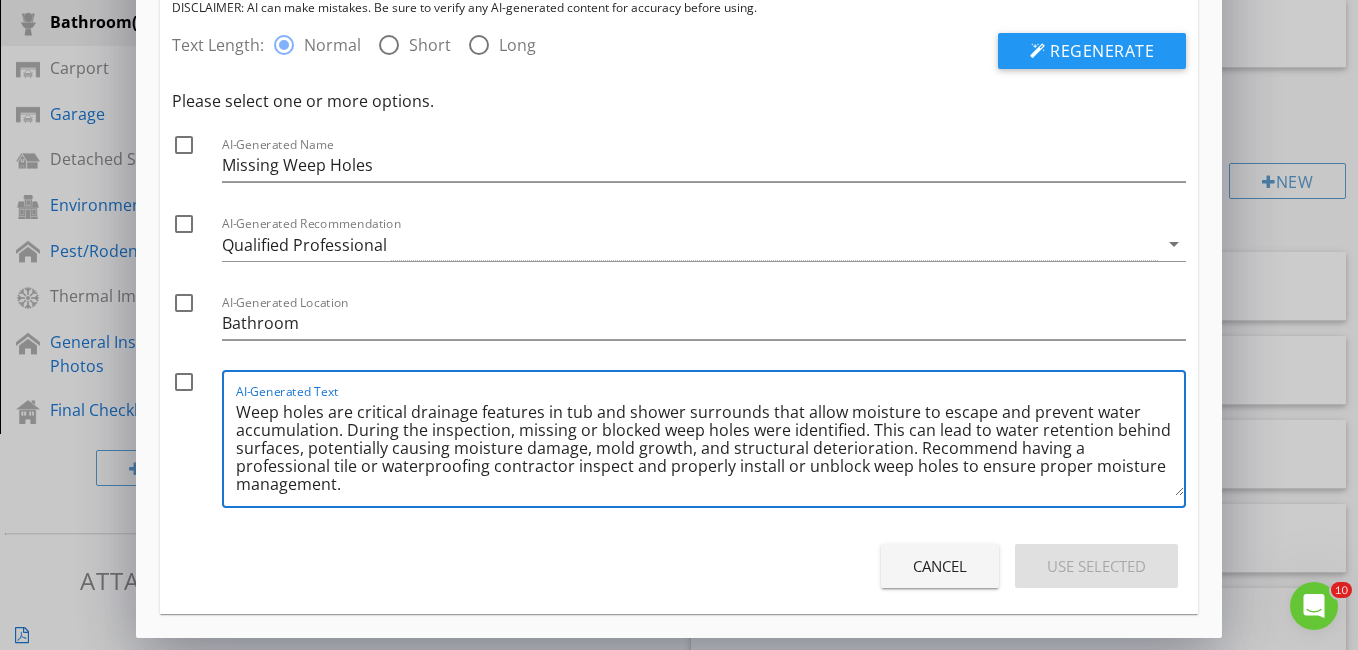 drag, startPoint x: 647, startPoint y: 446, endPoint x: 686, endPoint y: 453, distance: 39.623226 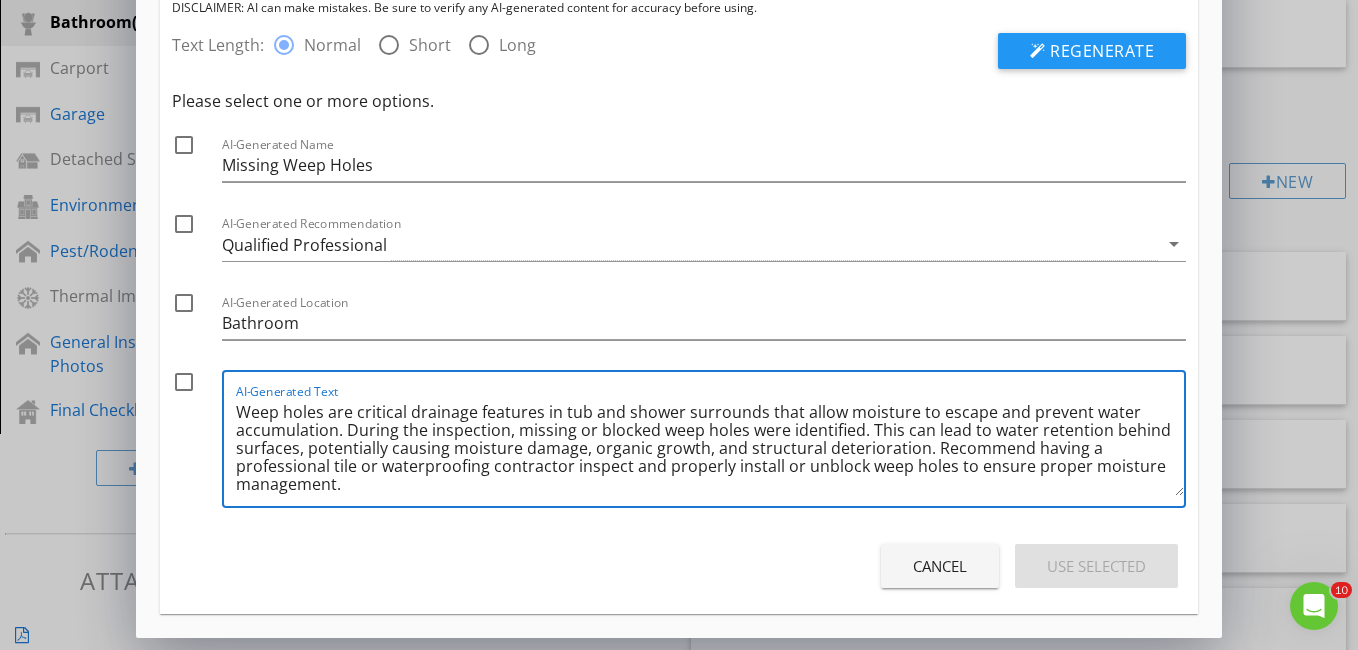 drag, startPoint x: 236, startPoint y: 467, endPoint x: 483, endPoint y: 464, distance: 247.01822 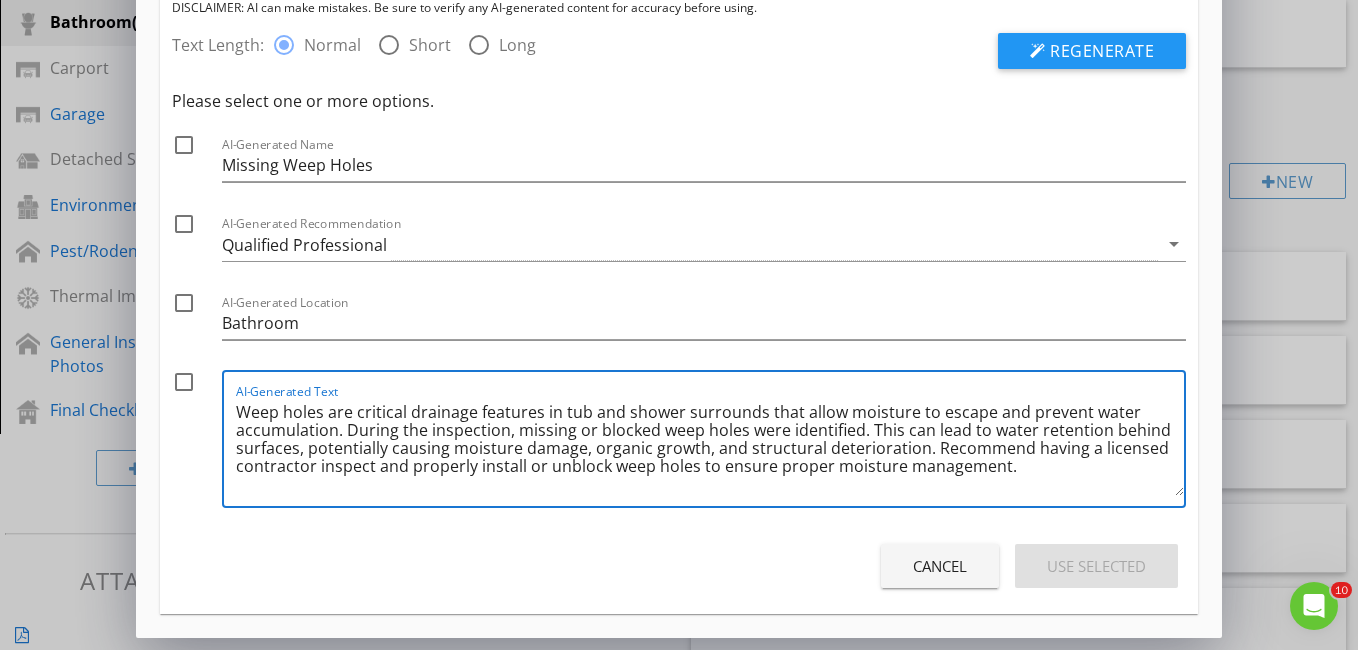 type on "Weep holes are critical drainage features in tub and shower surrounds that allow moisture to escape and prevent water accumulation. During the inspection, missing or blocked weep holes were identified. This can lead to water retention behind surfaces, potentially causing moisture damage, organic growth, and structural deterioration. Recommend having a licensed contractor inspect and properly install or unblock weep holes to ensure proper moisture management." 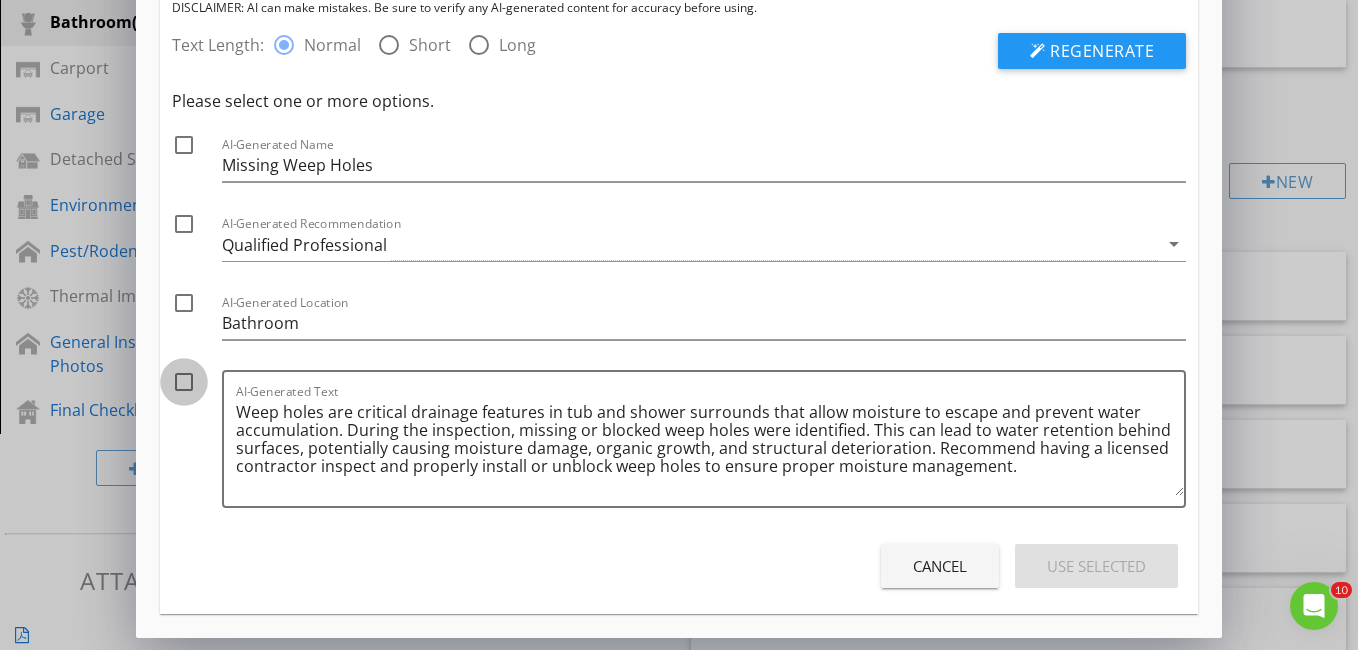 click at bounding box center [184, 382] 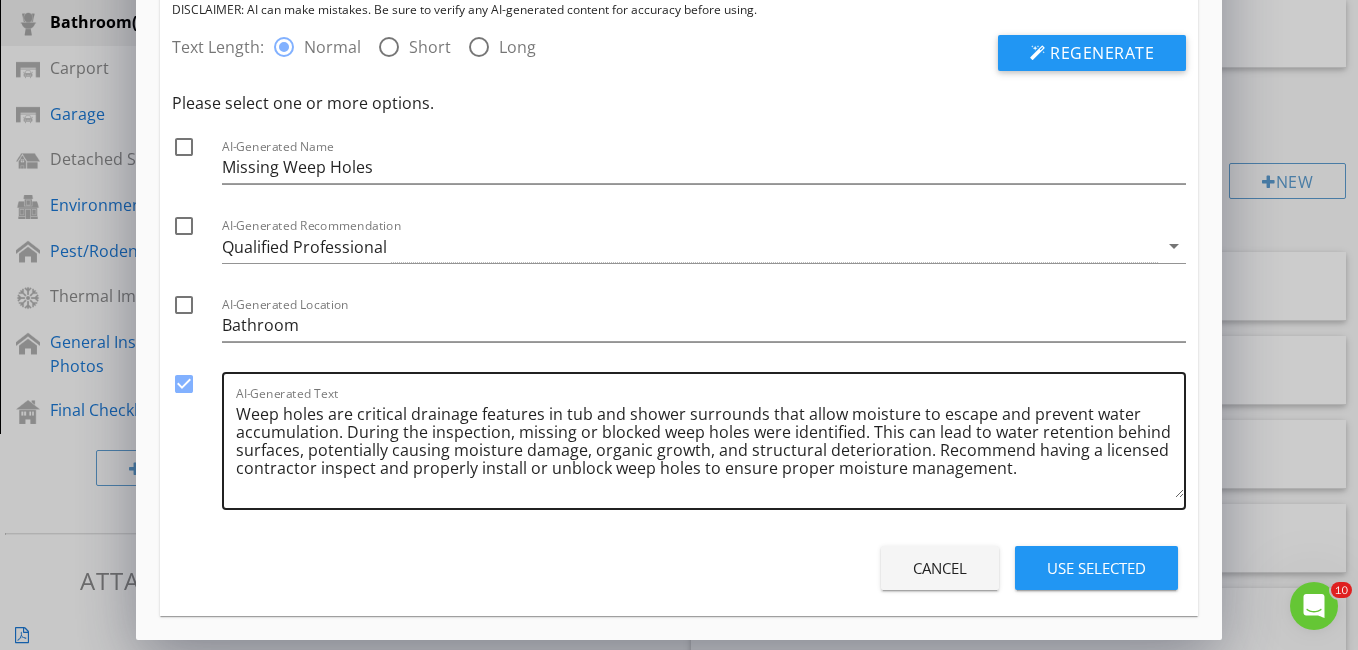 scroll, scrollTop: 166, scrollLeft: 0, axis: vertical 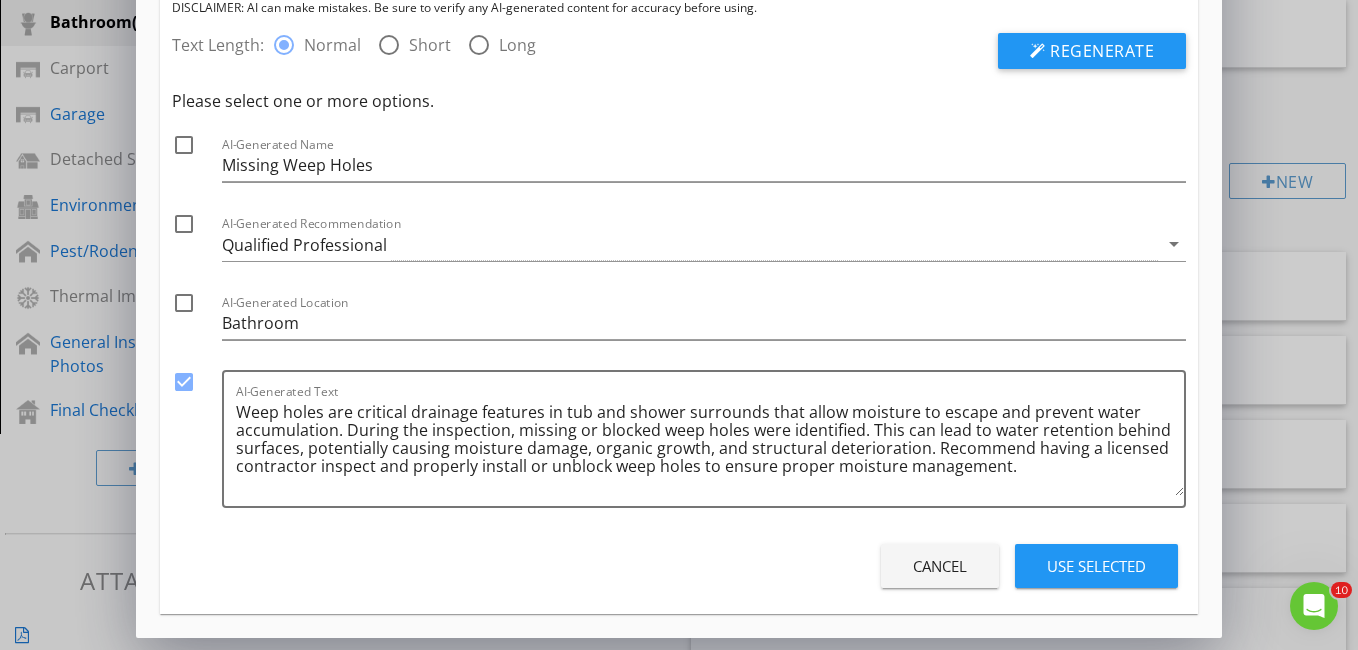 click on "Use Selected" at bounding box center (1096, 566) 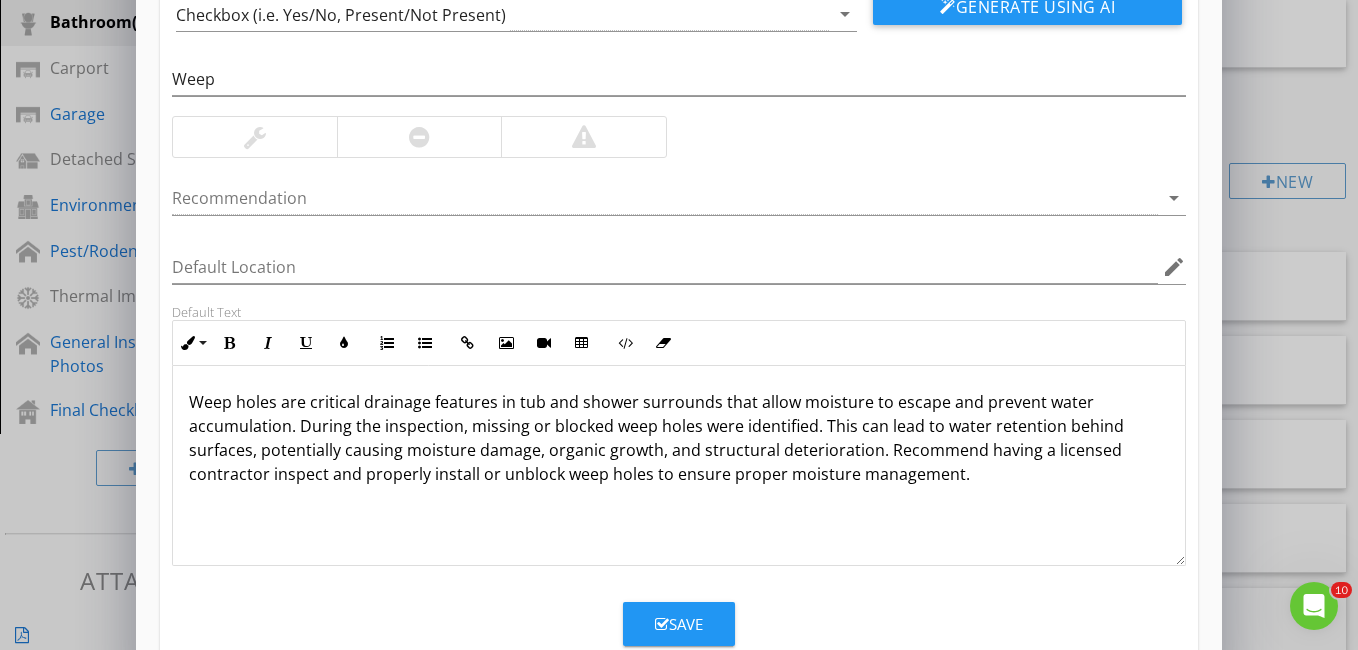 scroll, scrollTop: 0, scrollLeft: 0, axis: both 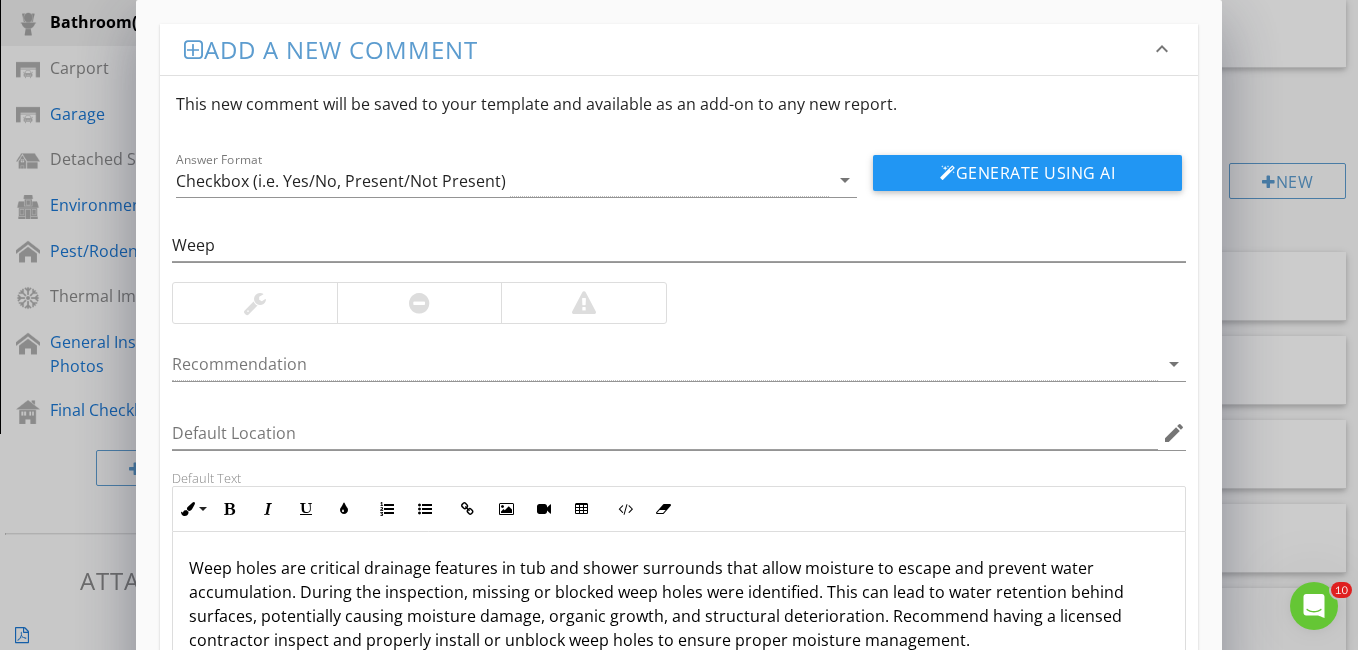 click at bounding box center [419, 303] 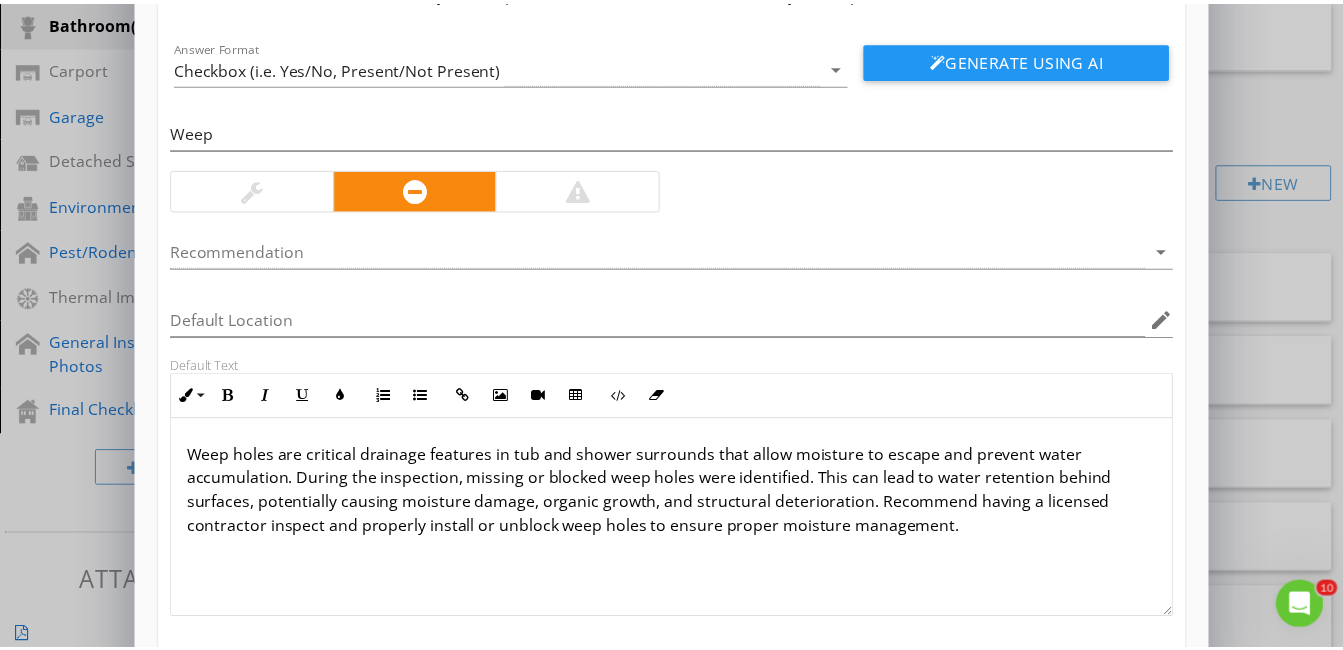scroll, scrollTop: 218, scrollLeft: 0, axis: vertical 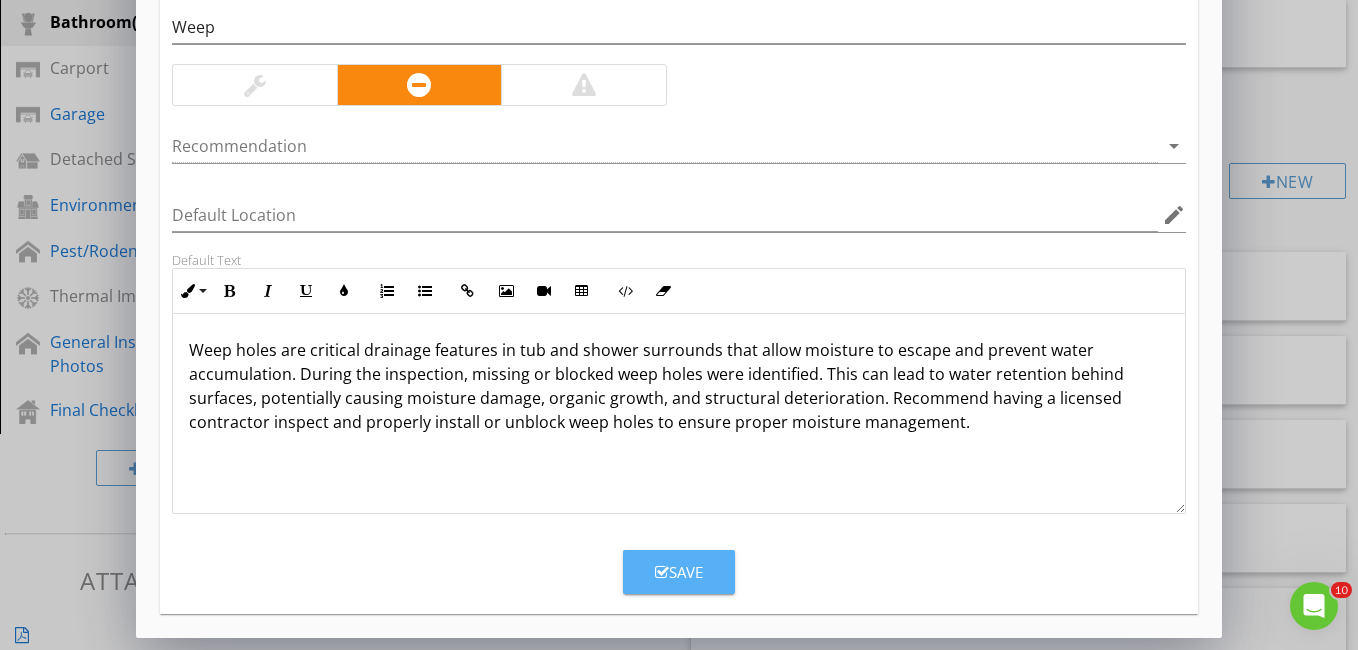 click on "Save" at bounding box center [679, 572] 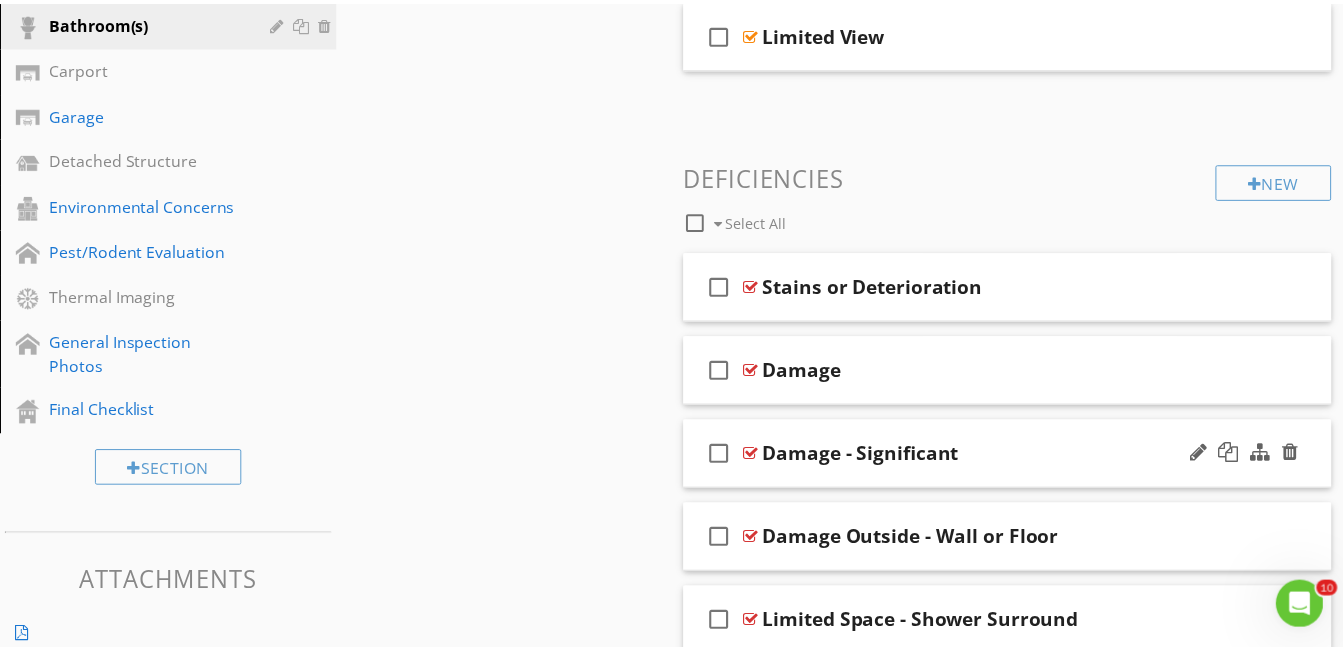 scroll, scrollTop: 121, scrollLeft: 0, axis: vertical 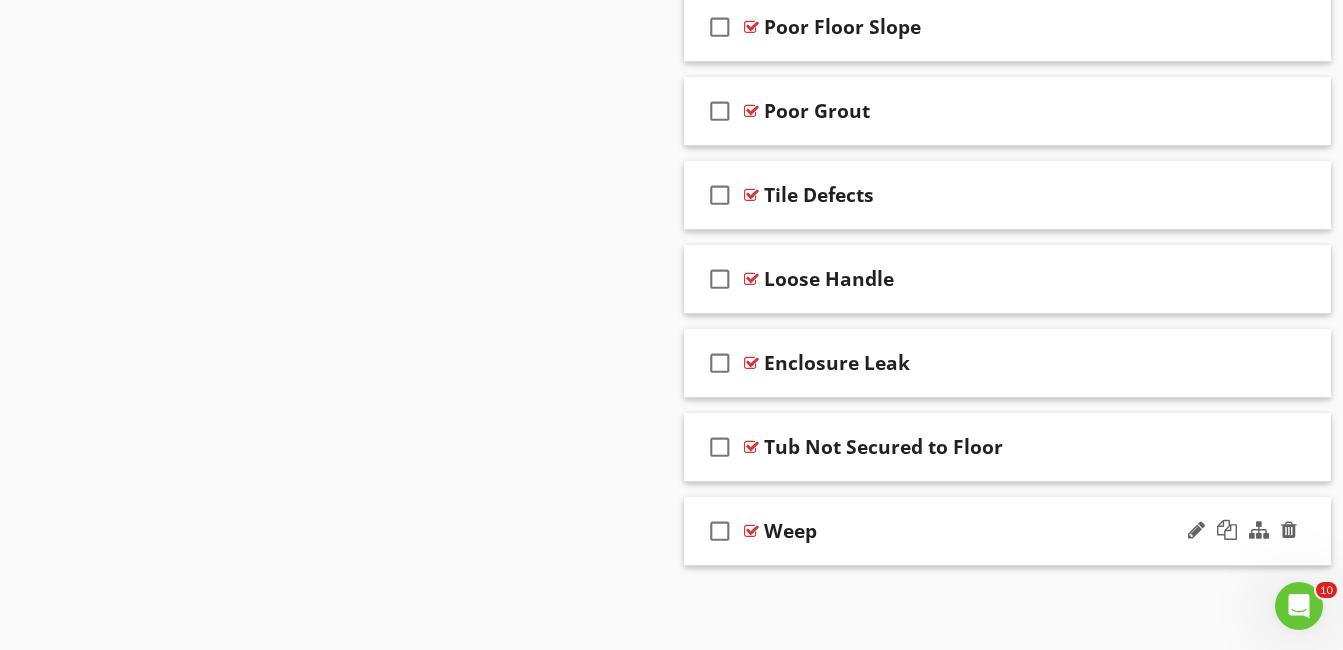 click on "Weep" at bounding box center [992, 531] 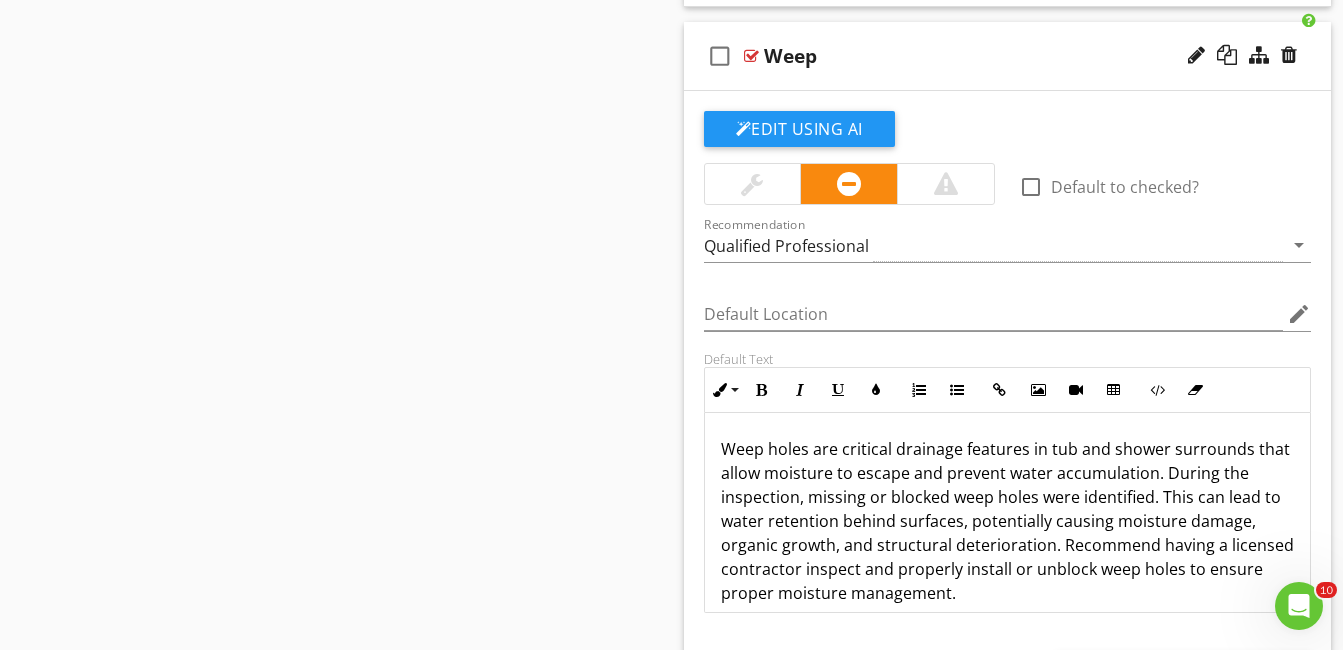 scroll, scrollTop: 2640, scrollLeft: 0, axis: vertical 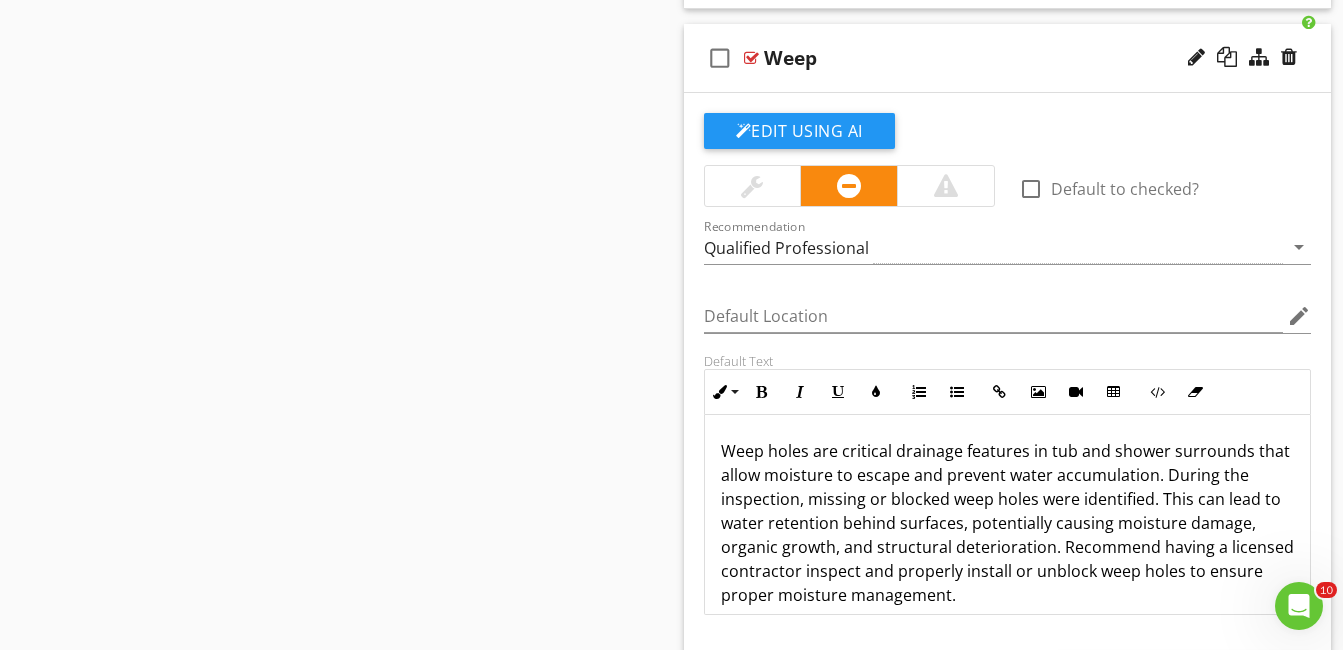 click on "Weep" at bounding box center [992, 58] 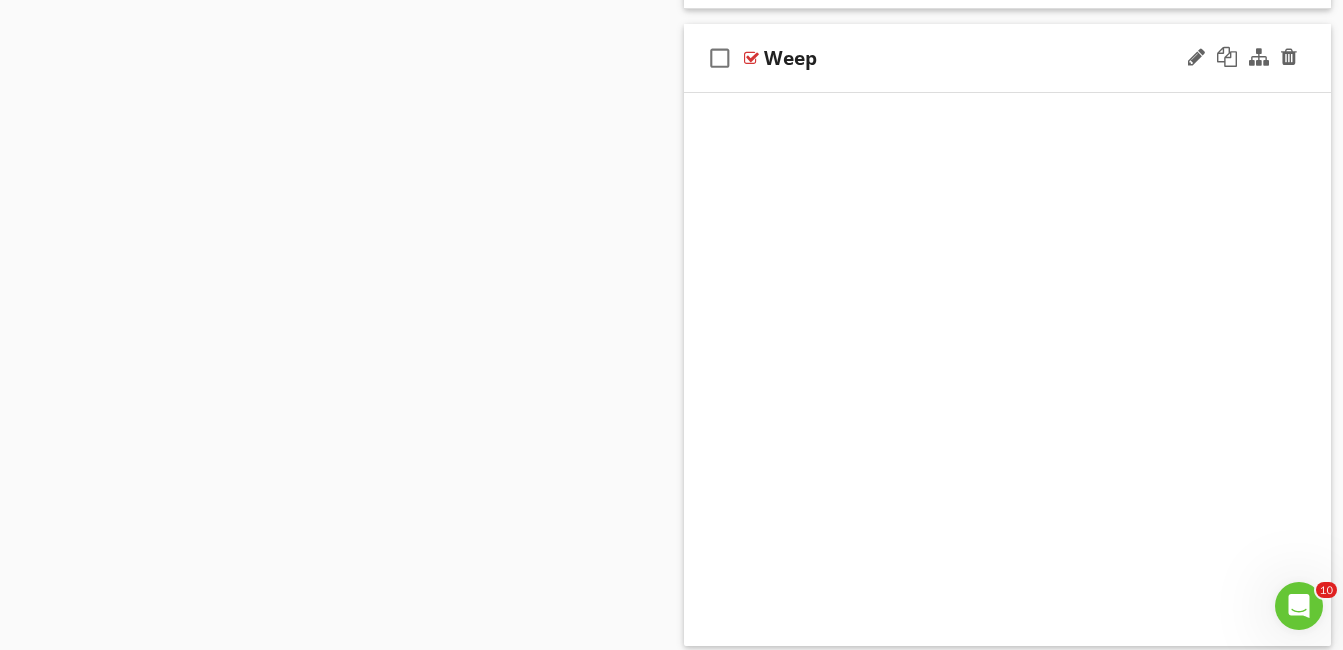 scroll, scrollTop: 2167, scrollLeft: 0, axis: vertical 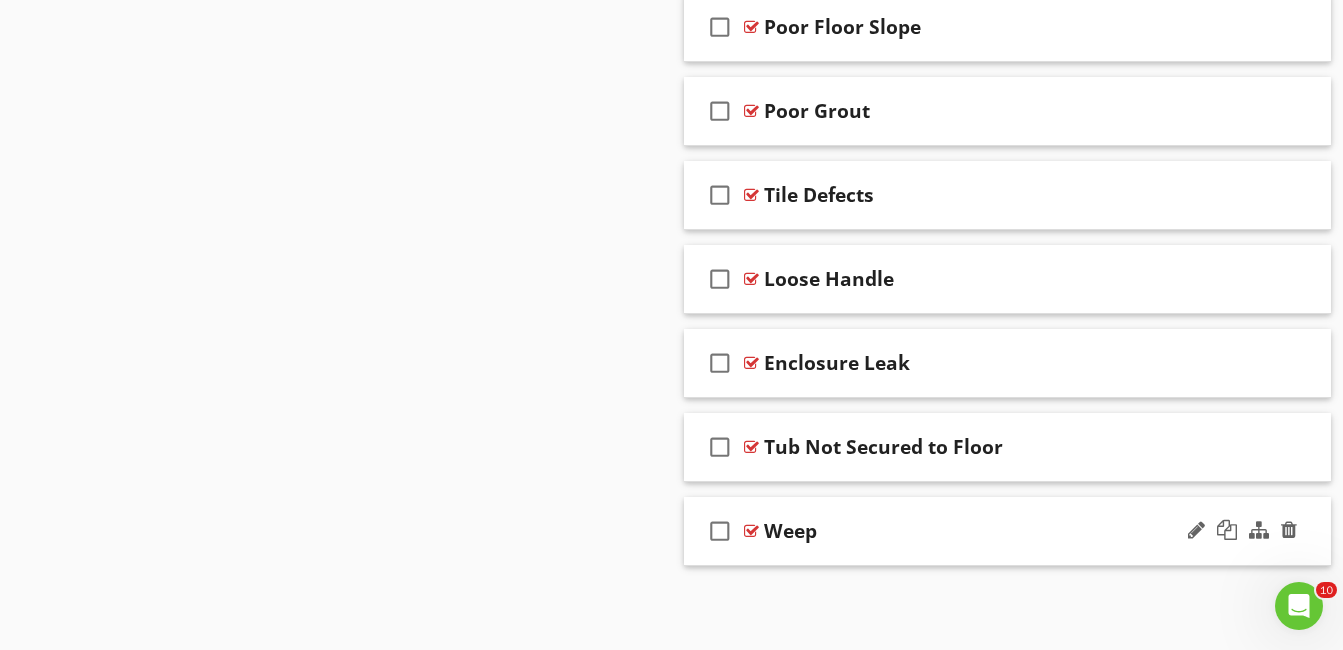 click on "Weep" at bounding box center (790, 531) 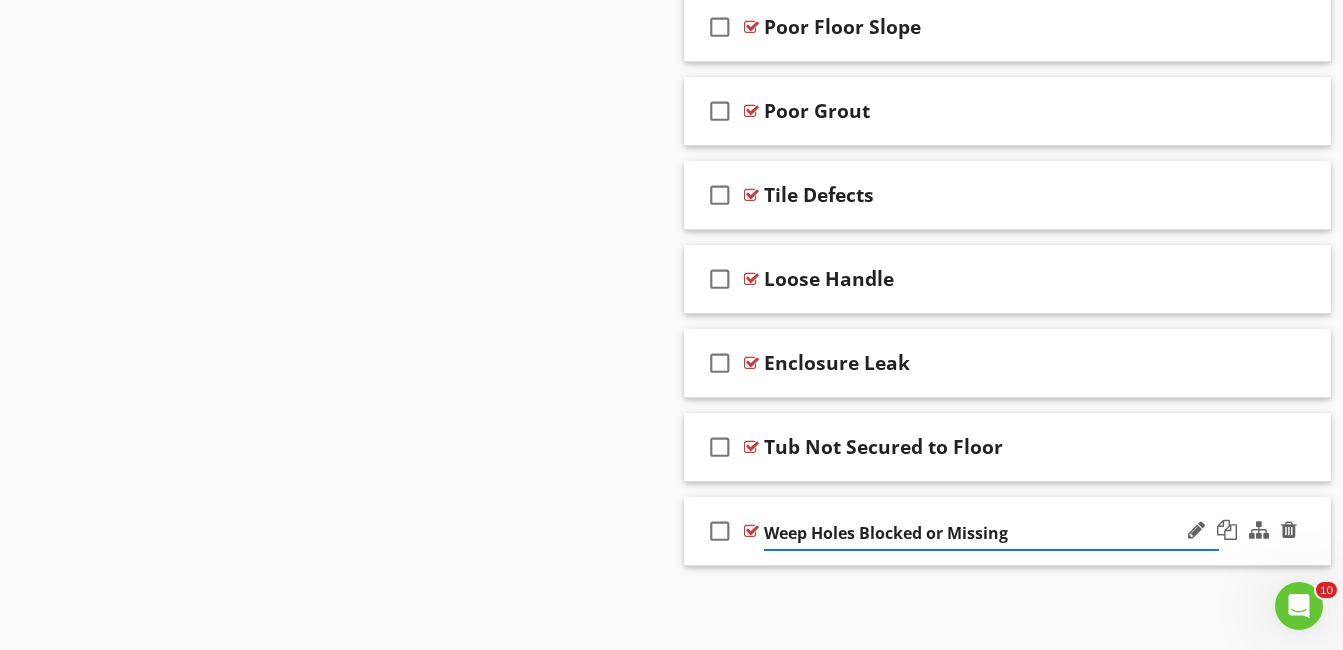 type on "Weep Holes Blocked or Missing" 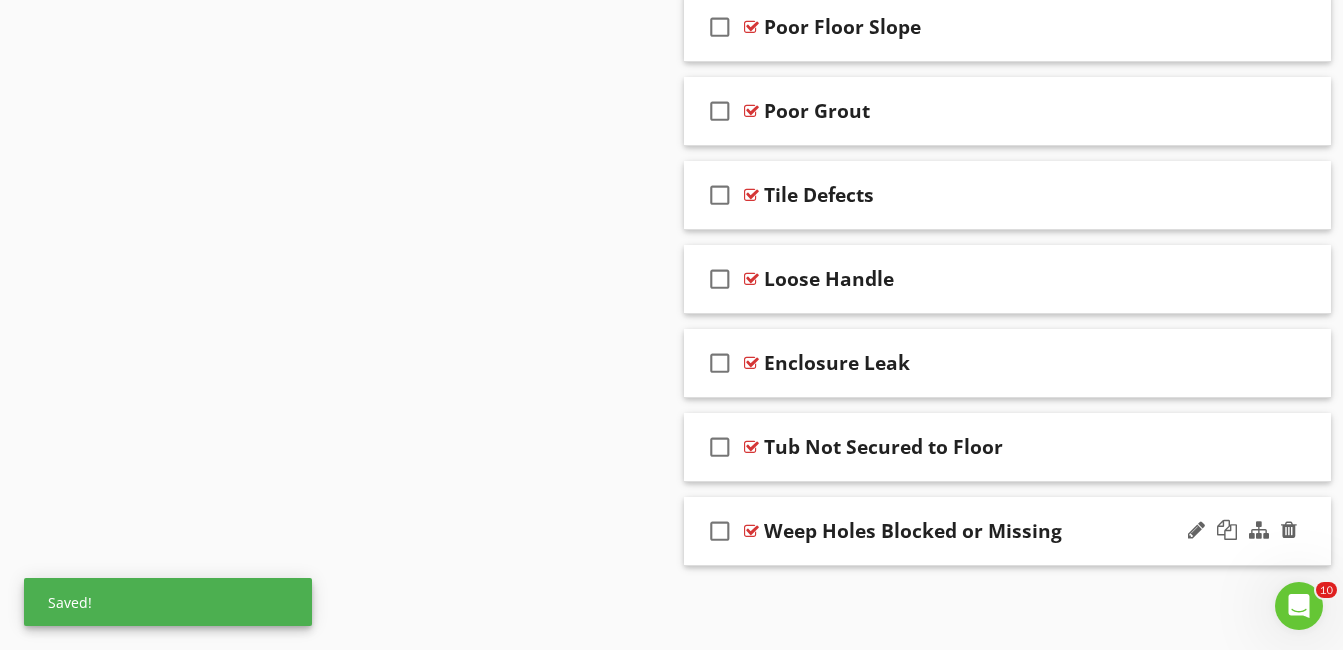 click on "check_box_outline_blank
Weep Holes Blocked or Missing" at bounding box center (1008, 531) 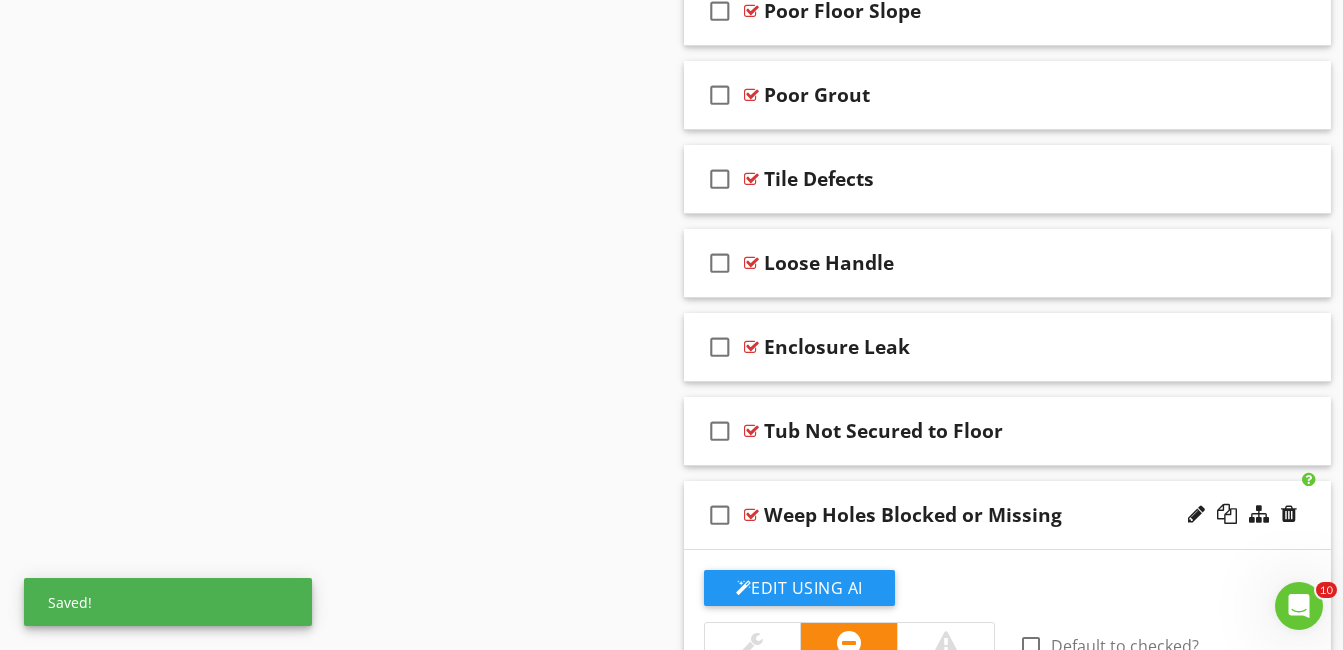 scroll, scrollTop: 2567, scrollLeft: 0, axis: vertical 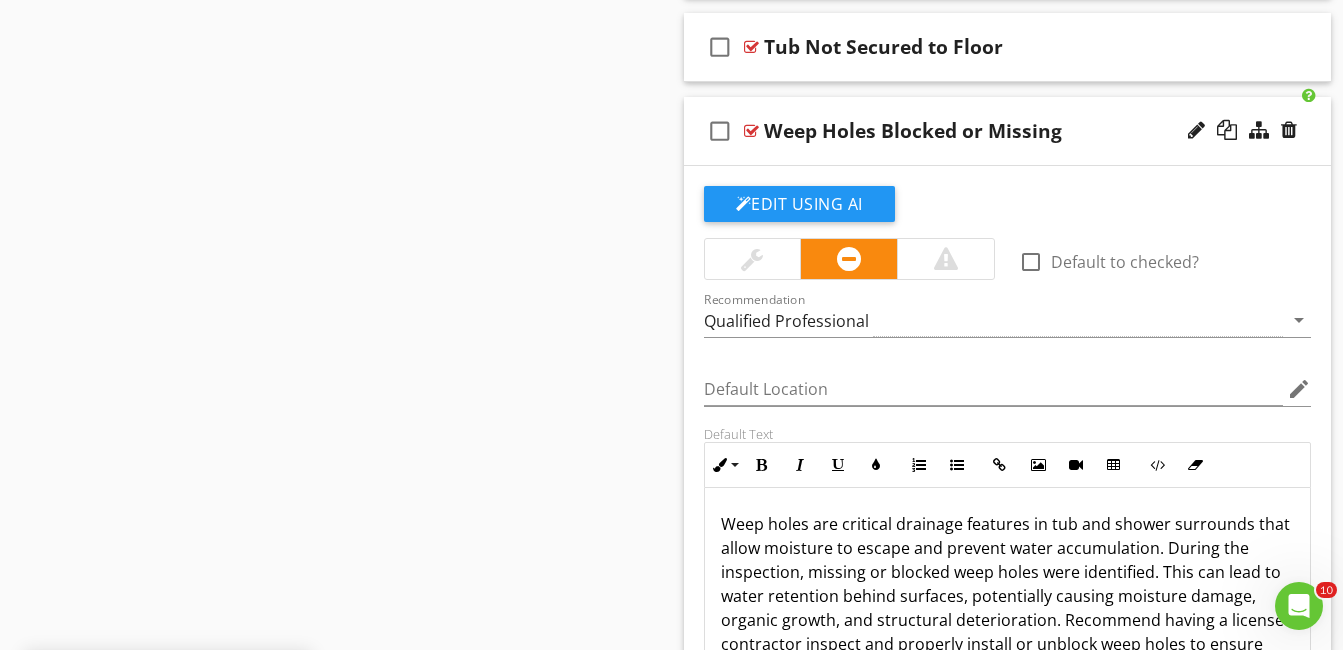 click at bounding box center [753, 259] 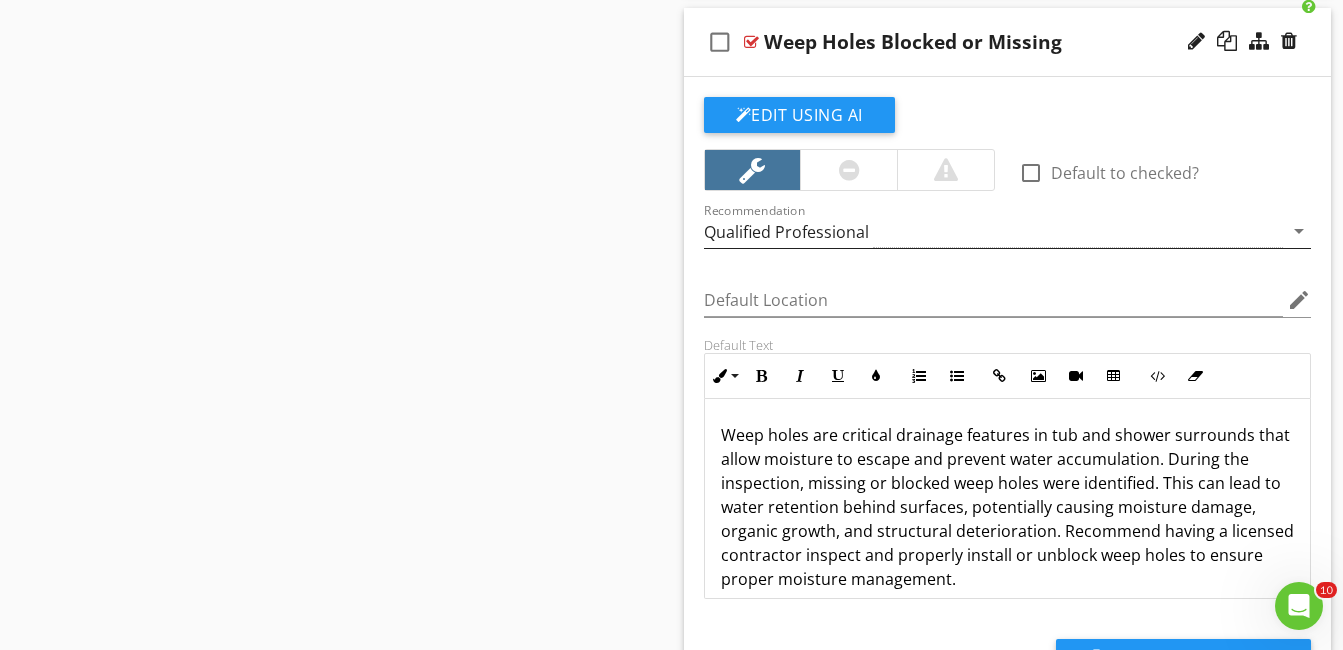 scroll, scrollTop: 2640, scrollLeft: 0, axis: vertical 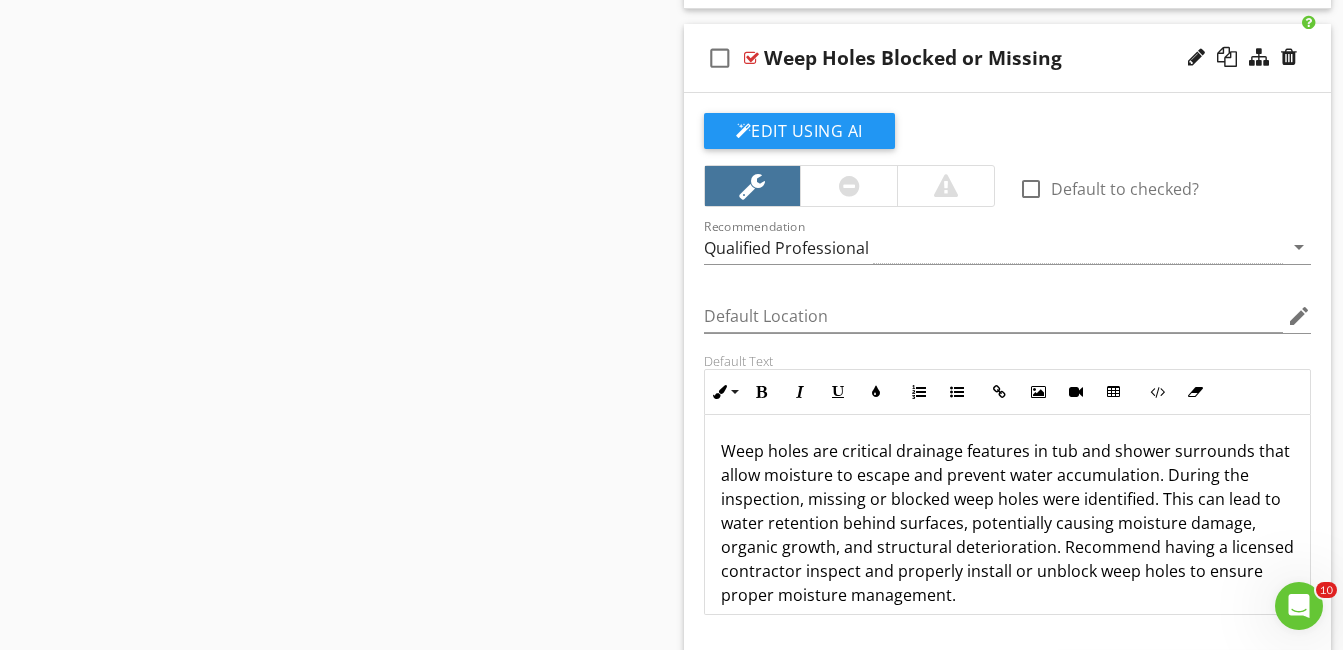 click on "check_box_outline_blank
Weep Holes Blocked or Missing" at bounding box center [1008, 58] 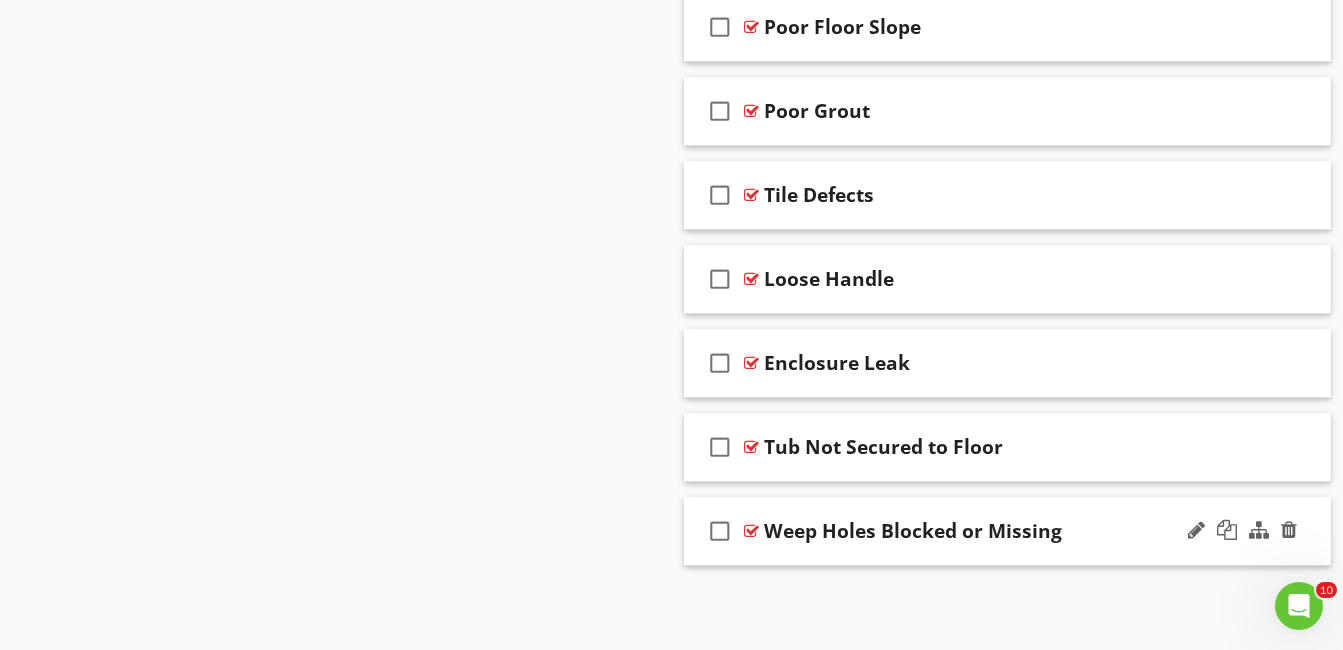 scroll, scrollTop: 2167, scrollLeft: 0, axis: vertical 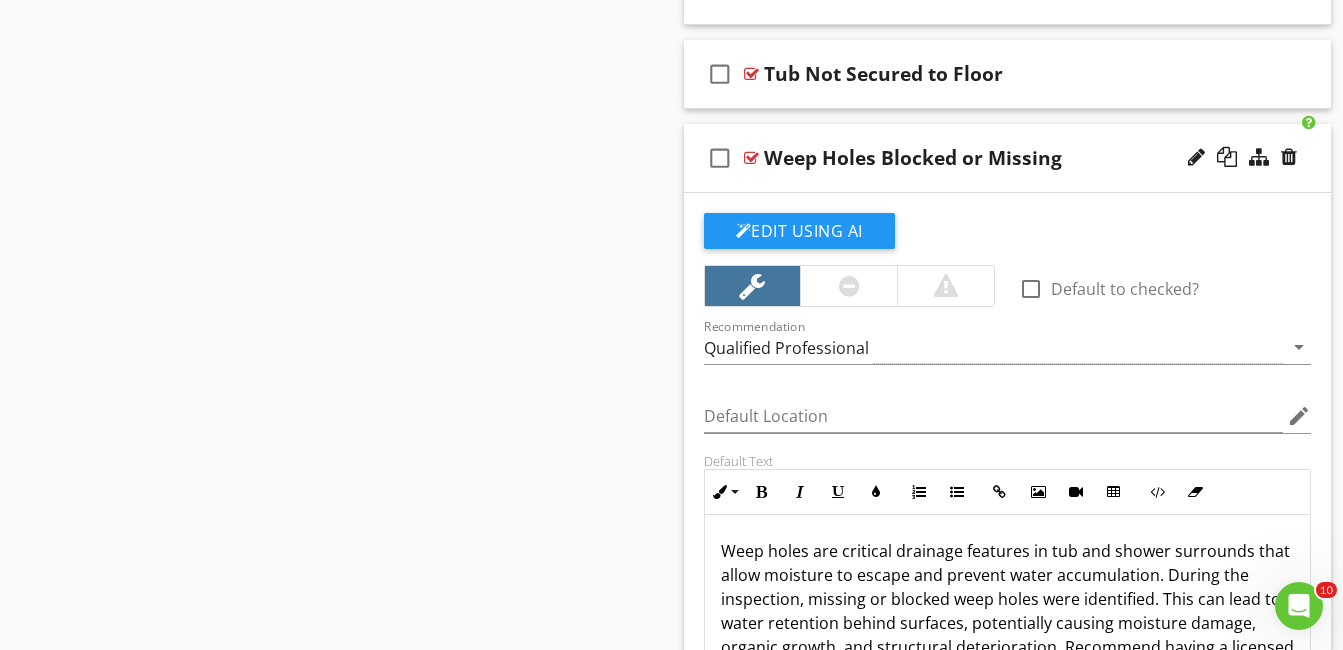 click on "check_box_outline_blank
Weep Holes Blocked or Missing" at bounding box center [1008, 158] 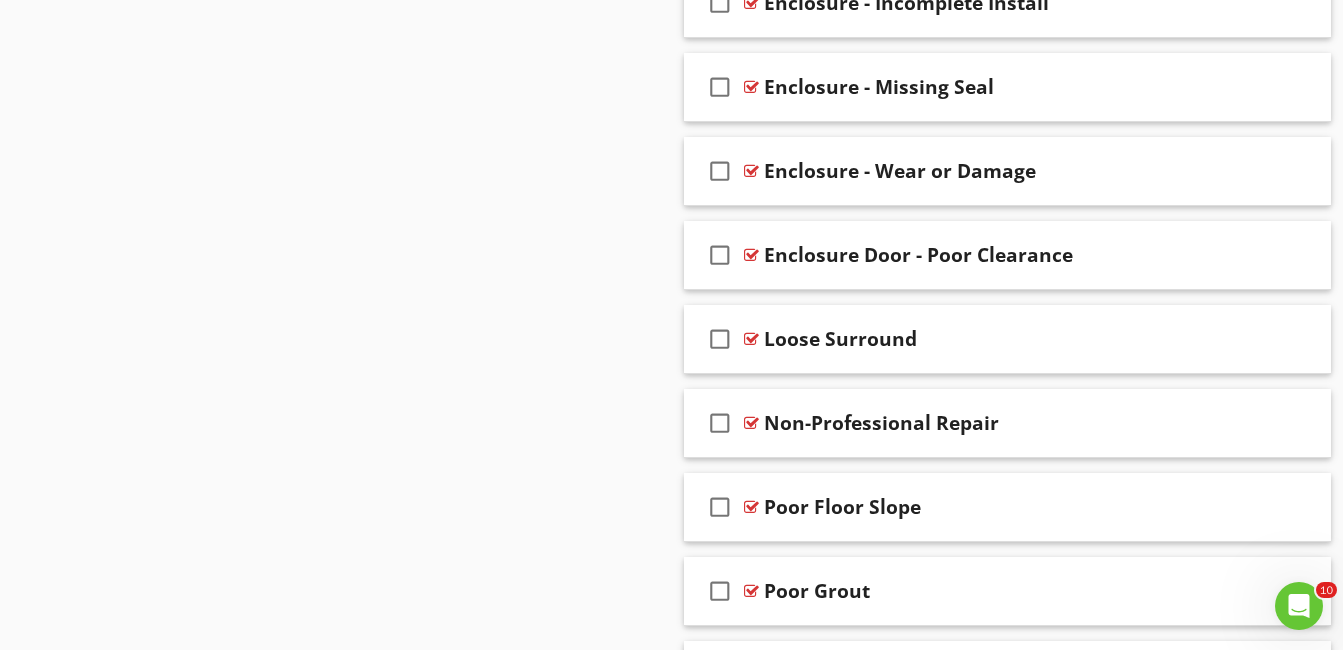 scroll, scrollTop: 1667, scrollLeft: 0, axis: vertical 